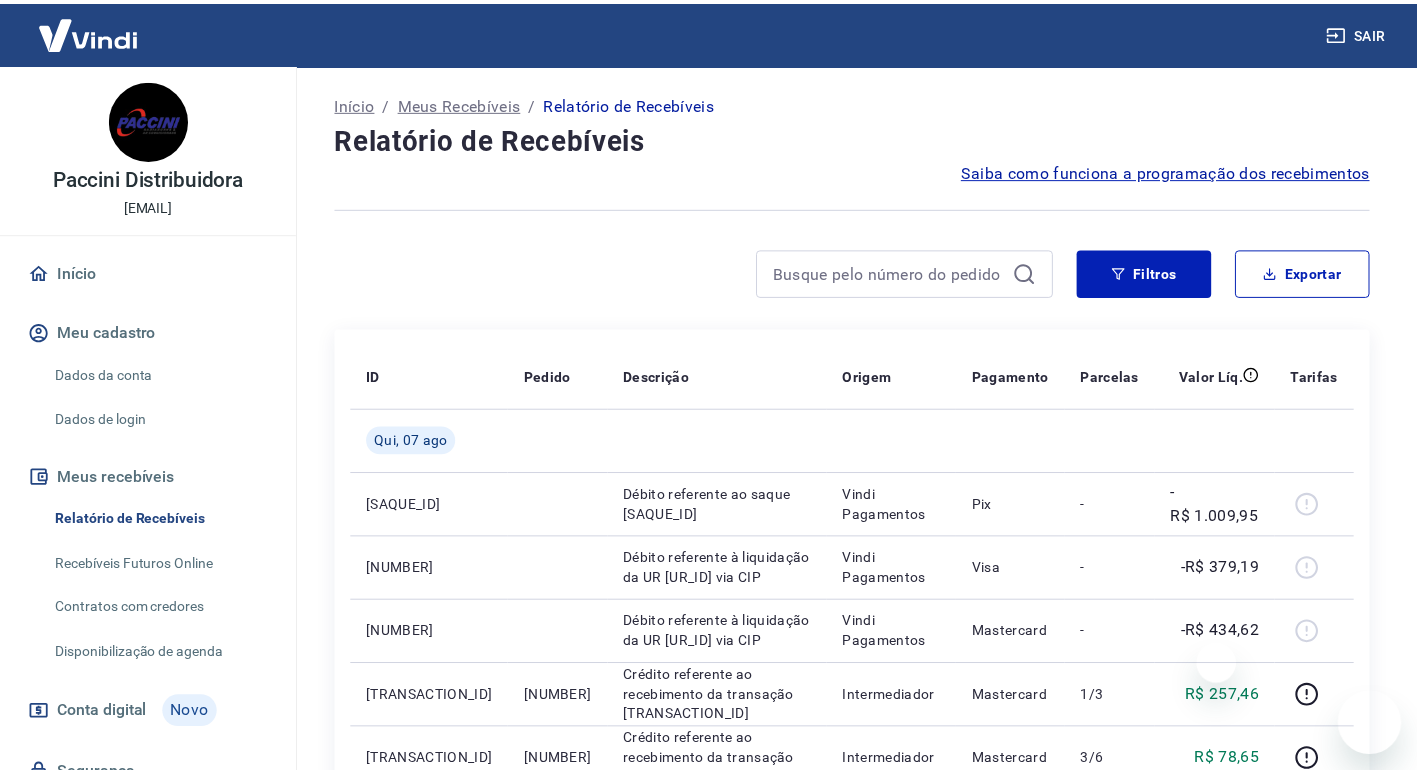 scroll, scrollTop: 0, scrollLeft: 0, axis: both 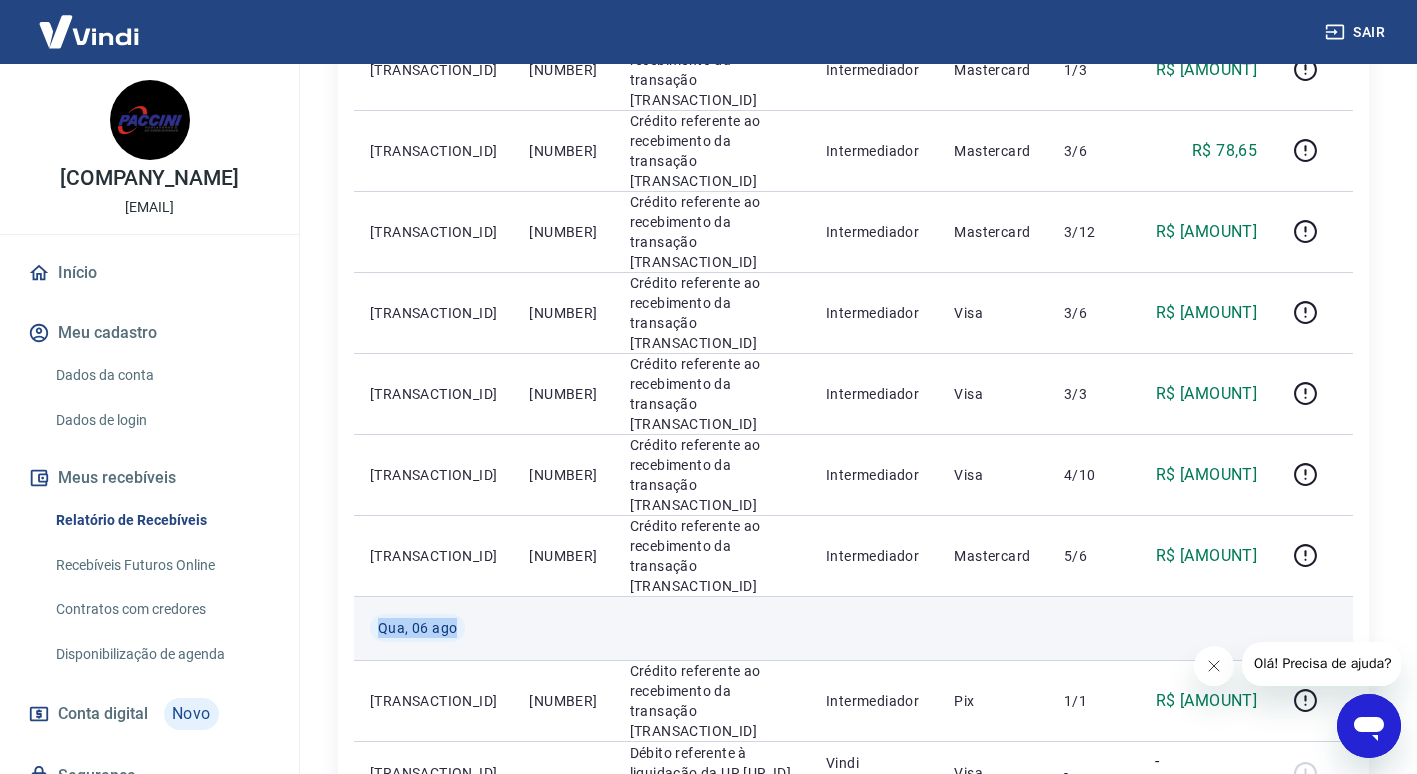 drag, startPoint x: 368, startPoint y: 493, endPoint x: 483, endPoint y: 517, distance: 117.47766 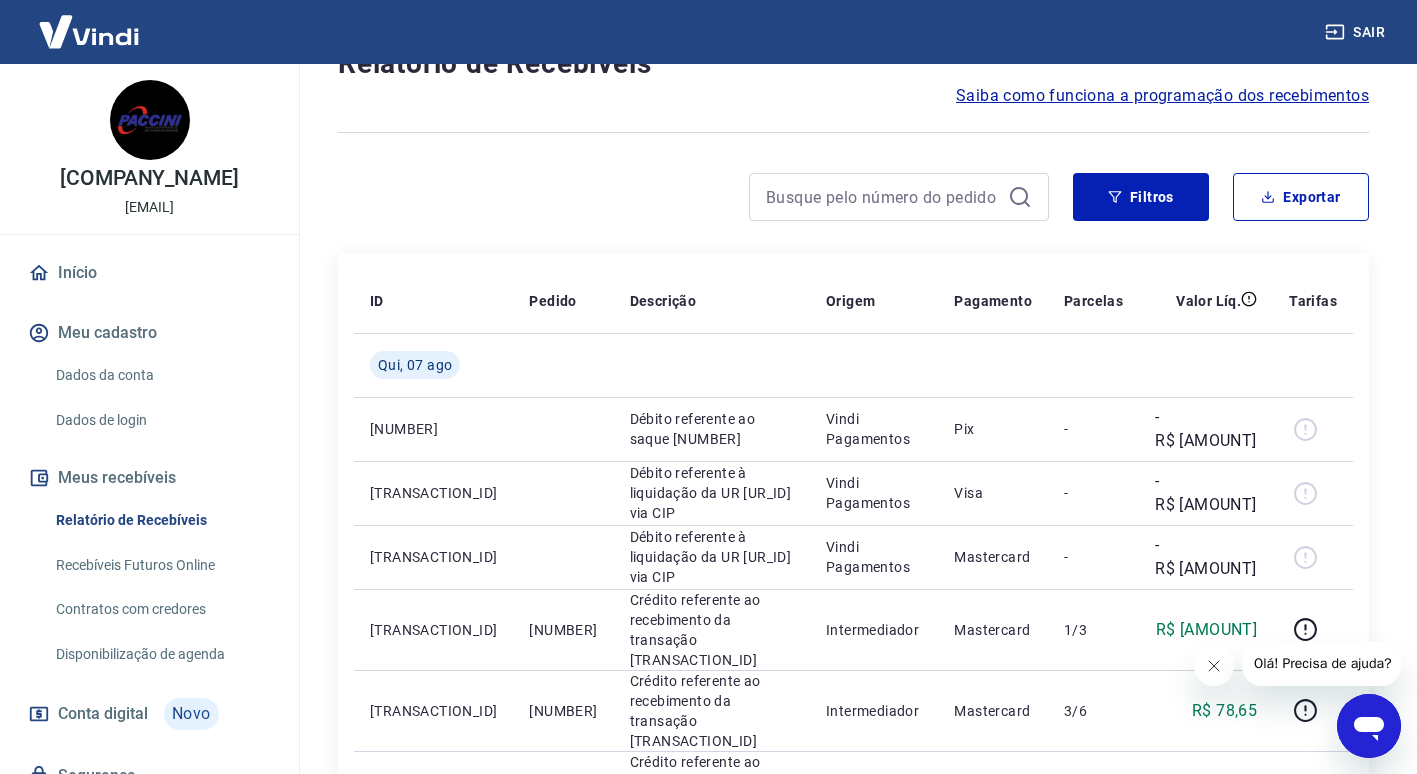 scroll, scrollTop: 36, scrollLeft: 0, axis: vertical 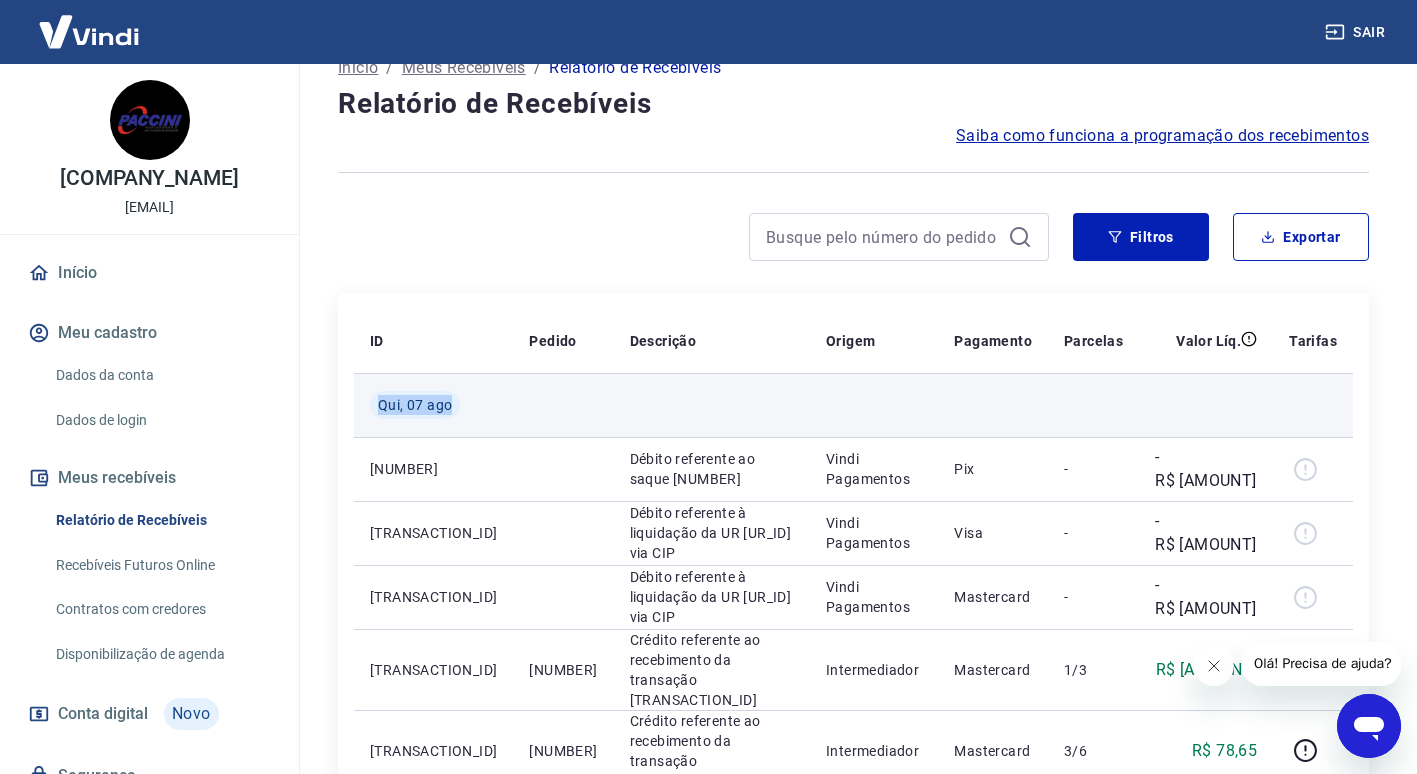 drag, startPoint x: 510, startPoint y: 428, endPoint x: 547, endPoint y: 429, distance: 37.01351 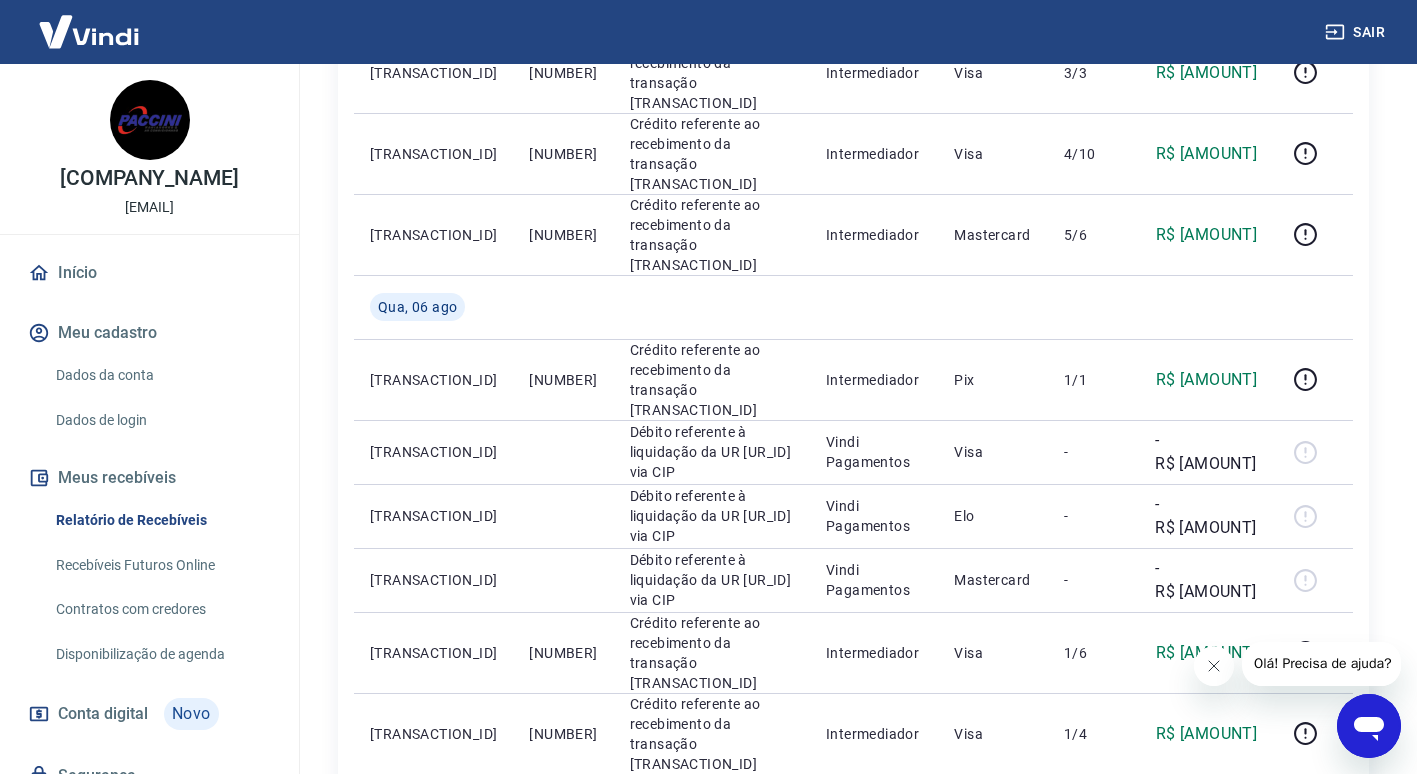 scroll, scrollTop: 1236, scrollLeft: 0, axis: vertical 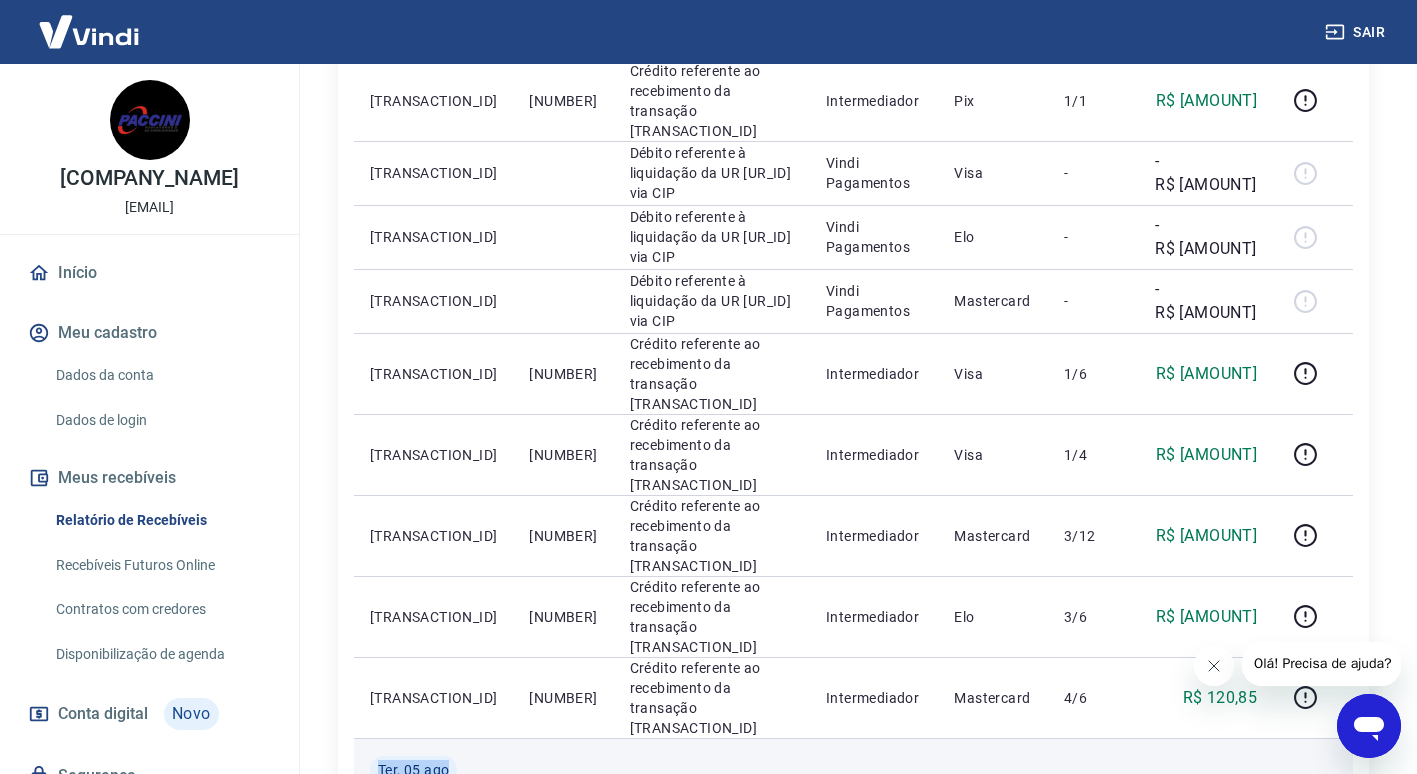 drag, startPoint x: 361, startPoint y: 554, endPoint x: 482, endPoint y: 550, distance: 121.0661 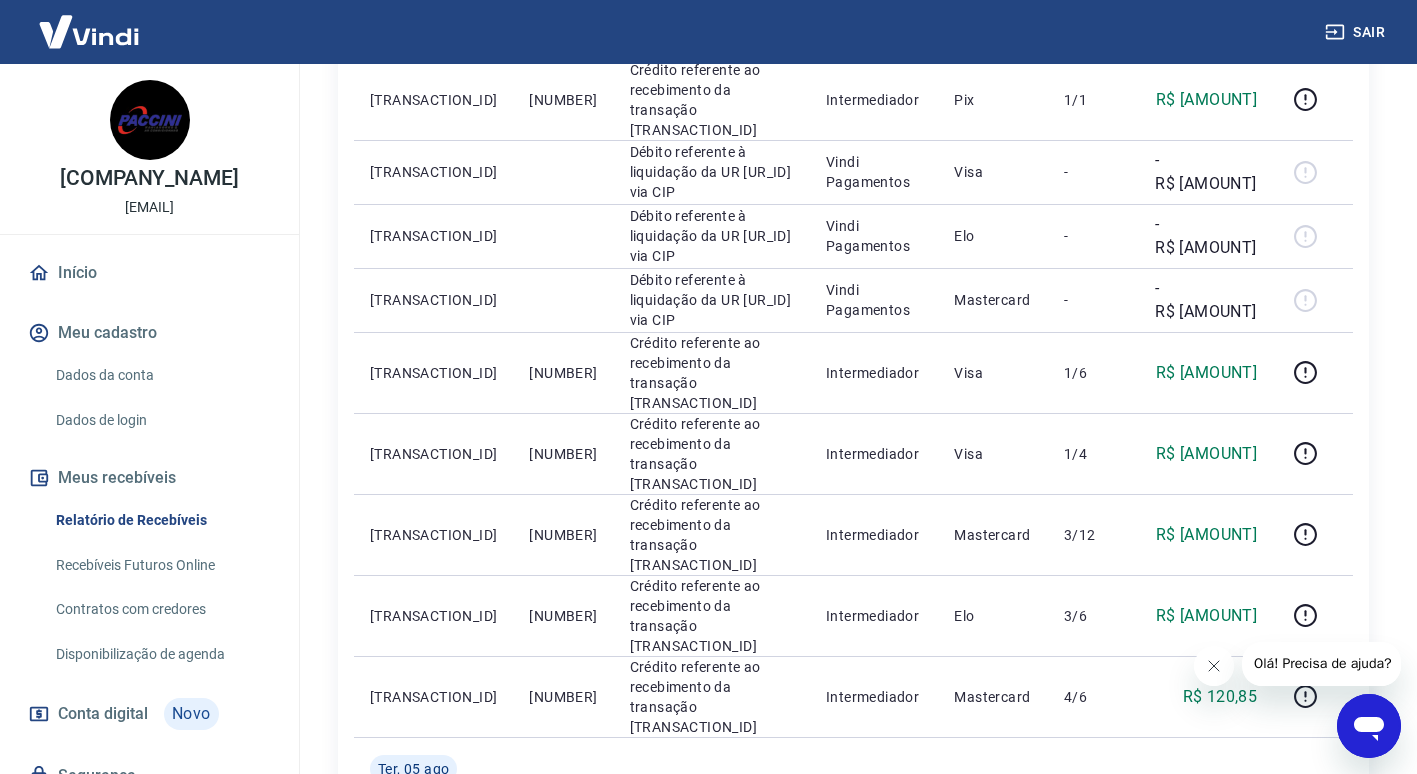 scroll, scrollTop: 1436, scrollLeft: 0, axis: vertical 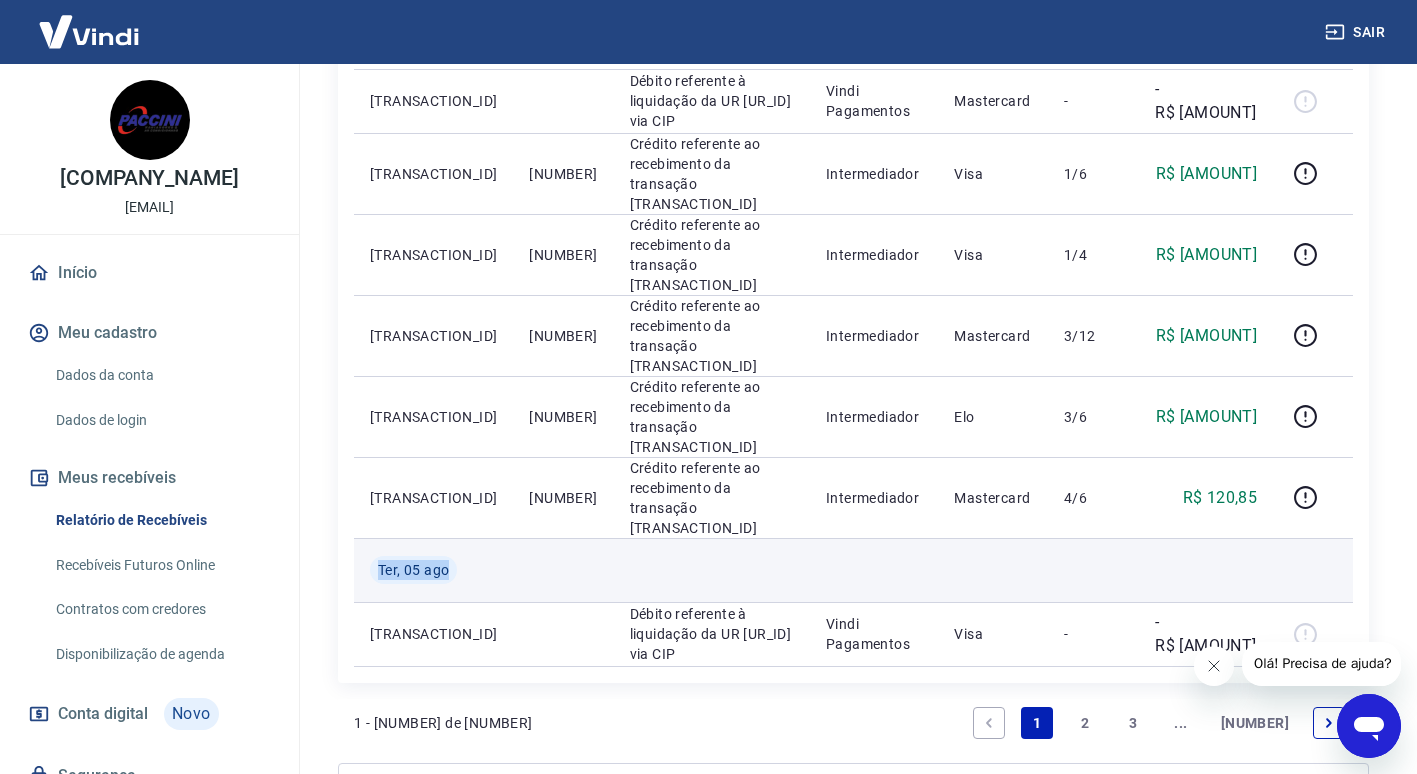 drag, startPoint x: 356, startPoint y: 348, endPoint x: 454, endPoint y: 362, distance: 98.99495 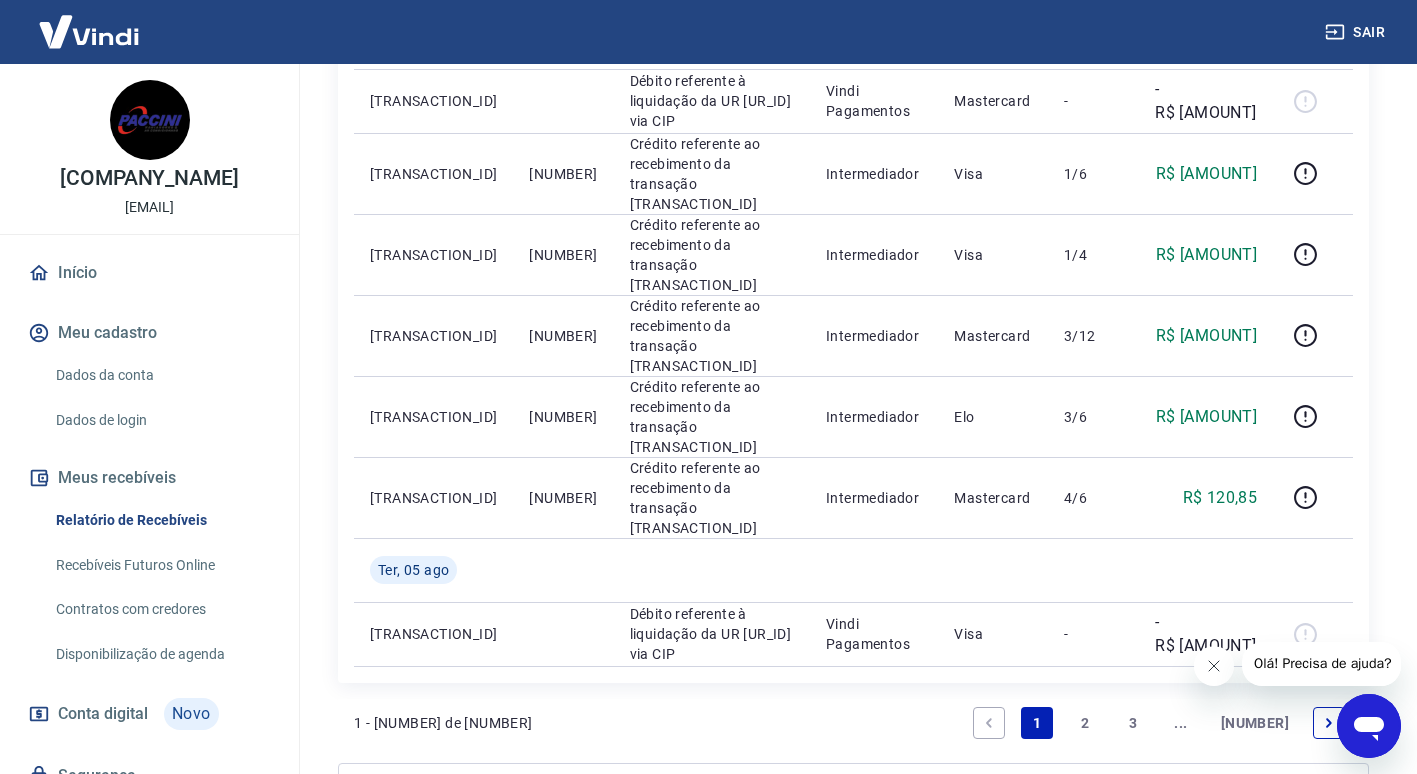 click on "2" at bounding box center (1085, 723) 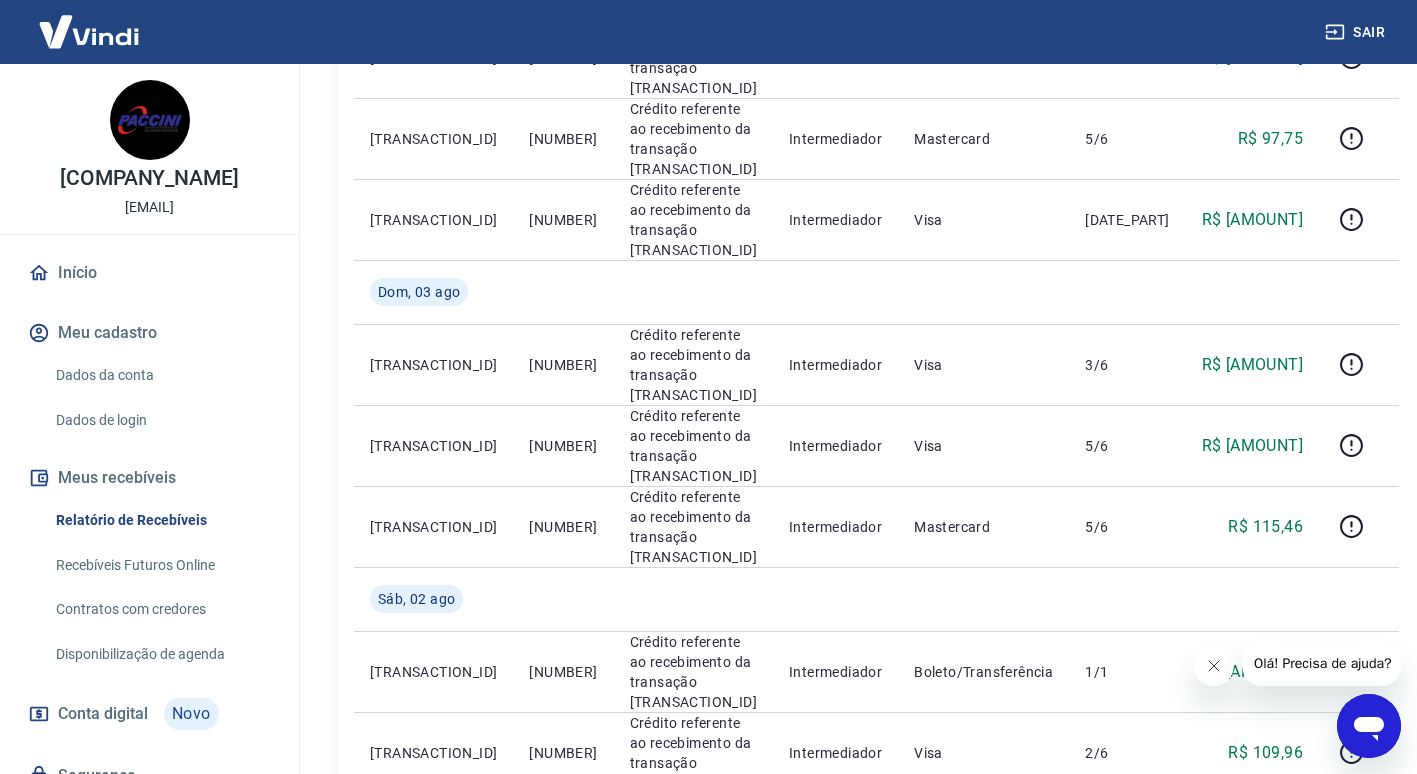 scroll, scrollTop: 1500, scrollLeft: 0, axis: vertical 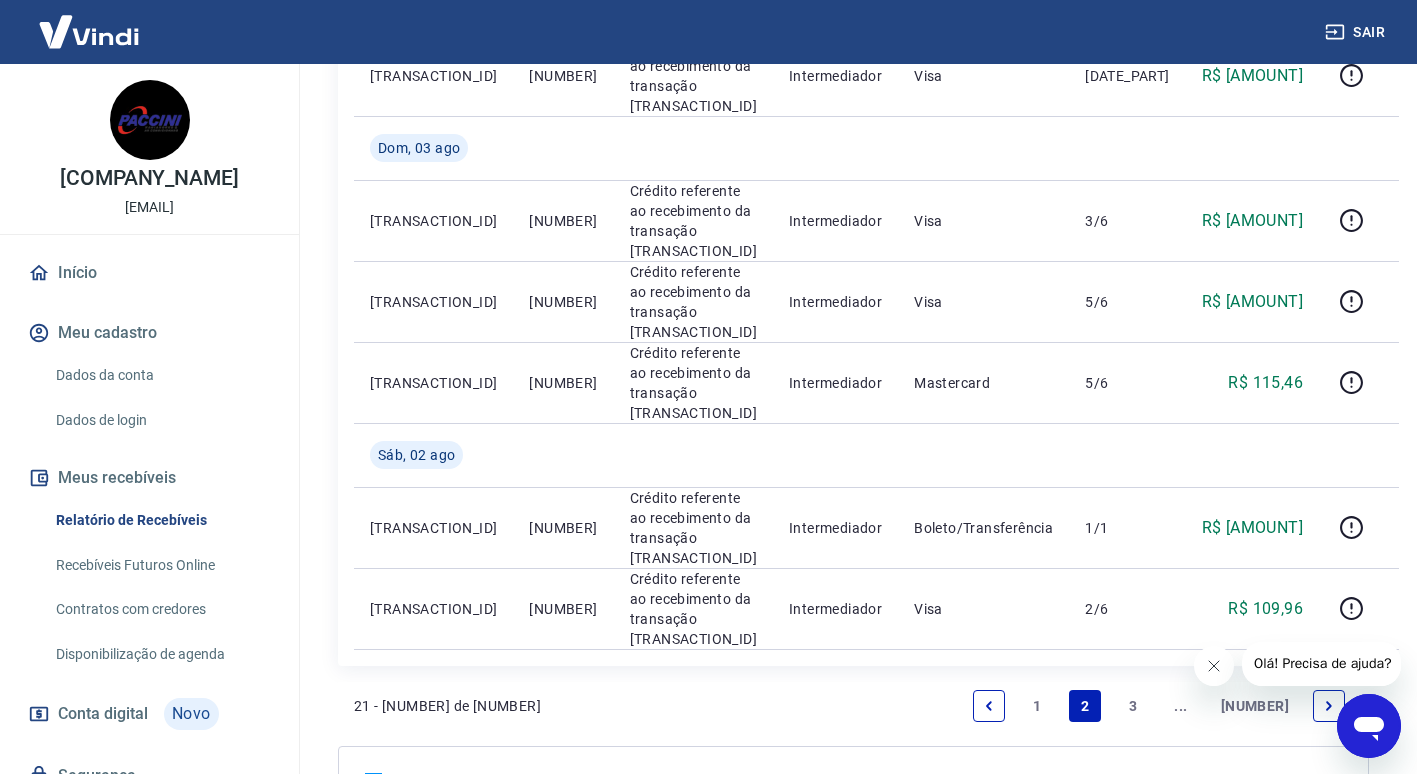 click on "1" at bounding box center [1037, 706] 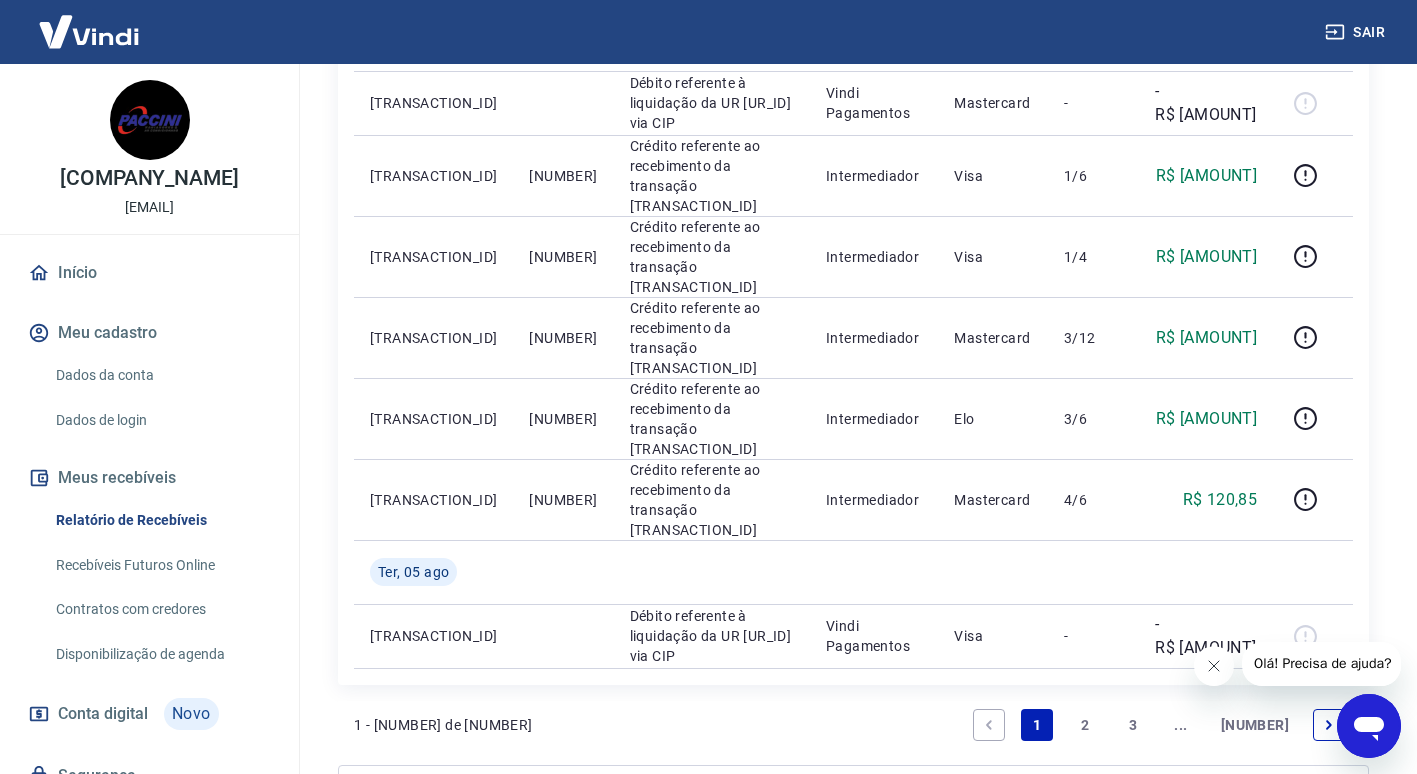 scroll, scrollTop: 1436, scrollLeft: 0, axis: vertical 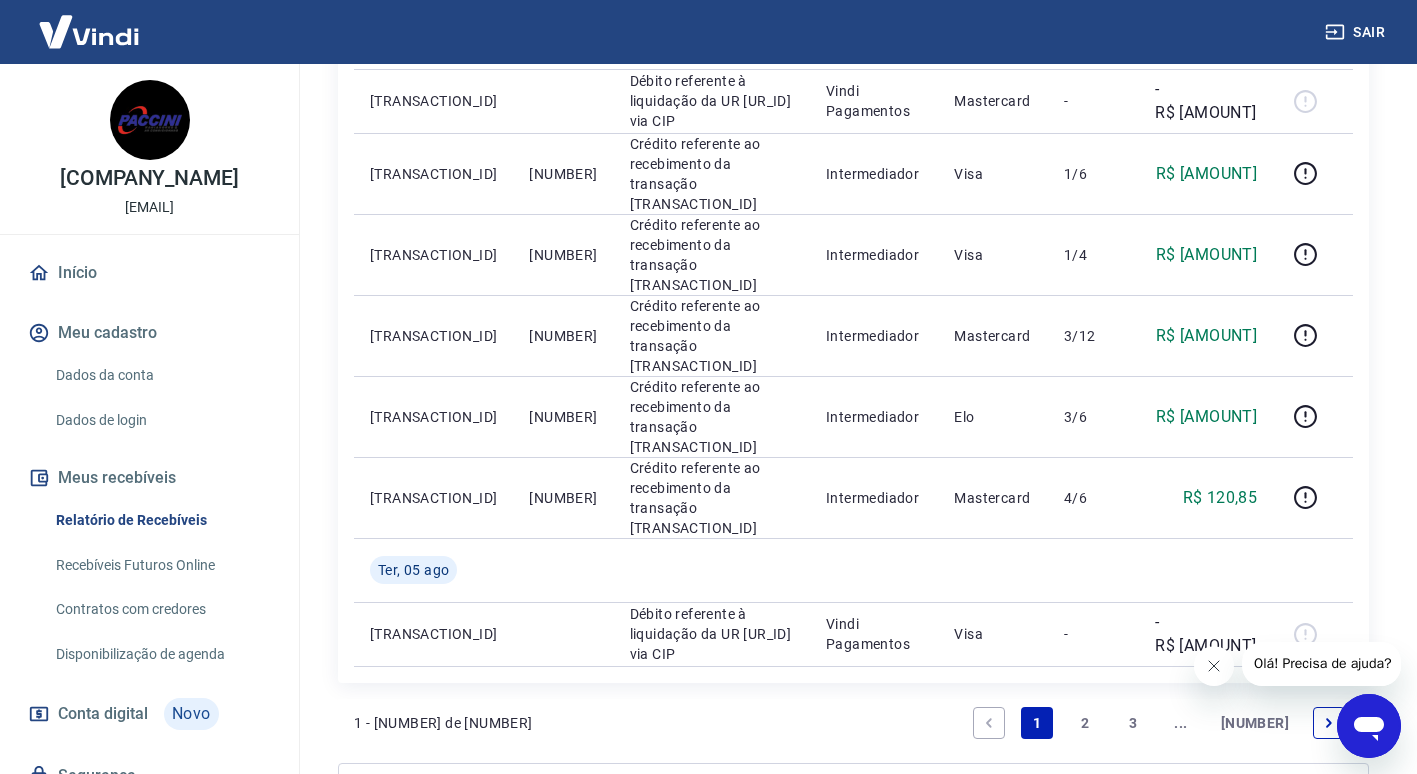 click on "2" at bounding box center (1085, 723) 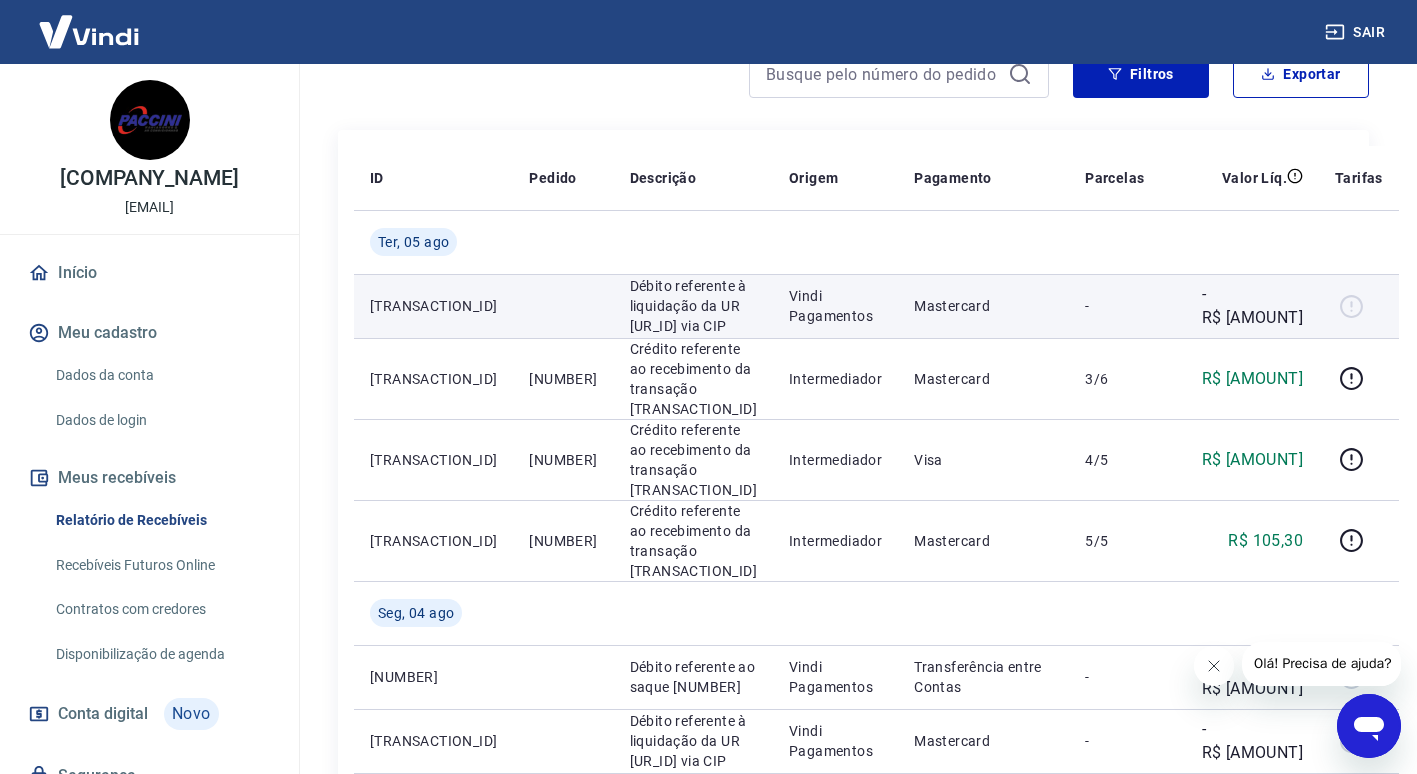 scroll, scrollTop: 200, scrollLeft: 0, axis: vertical 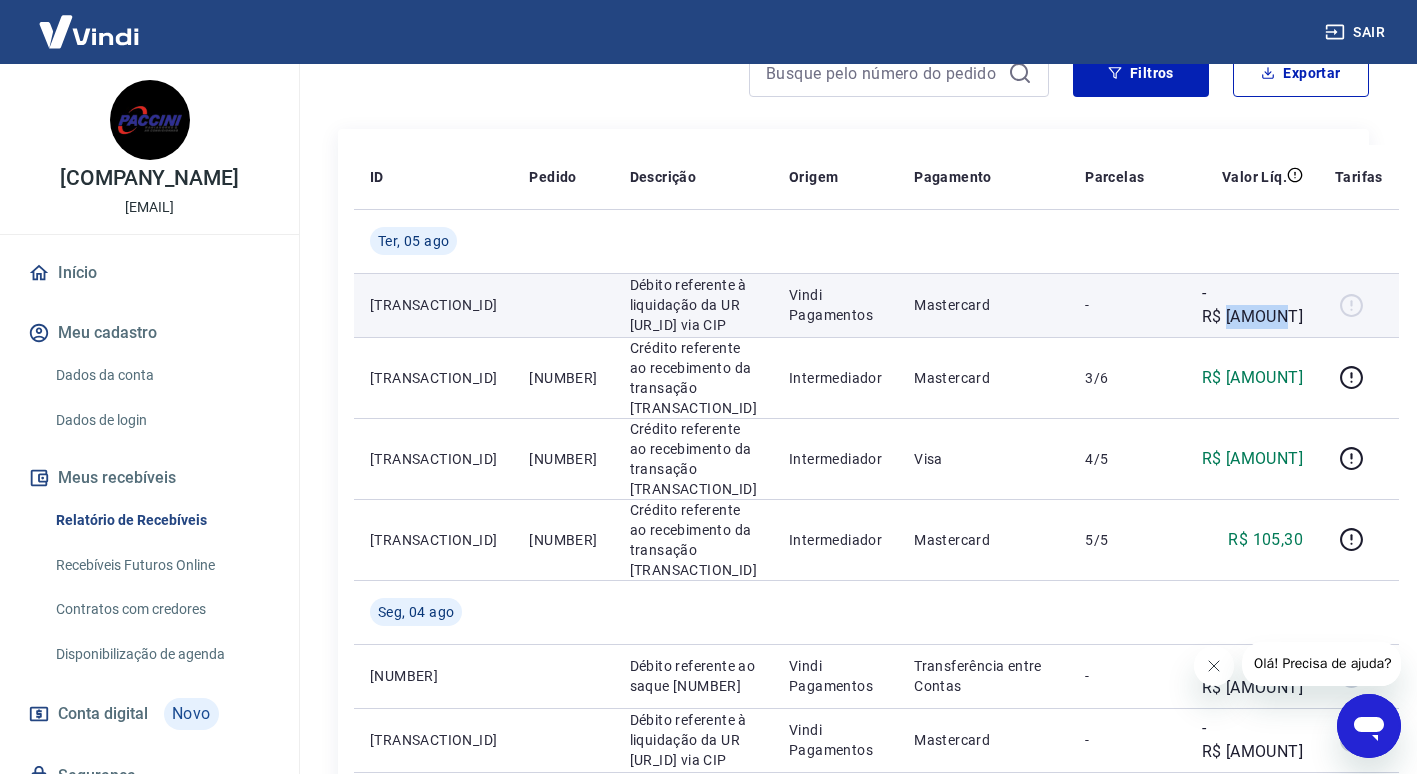 drag, startPoint x: 1209, startPoint y: 299, endPoint x: 1263, endPoint y: 302, distance: 54.08327 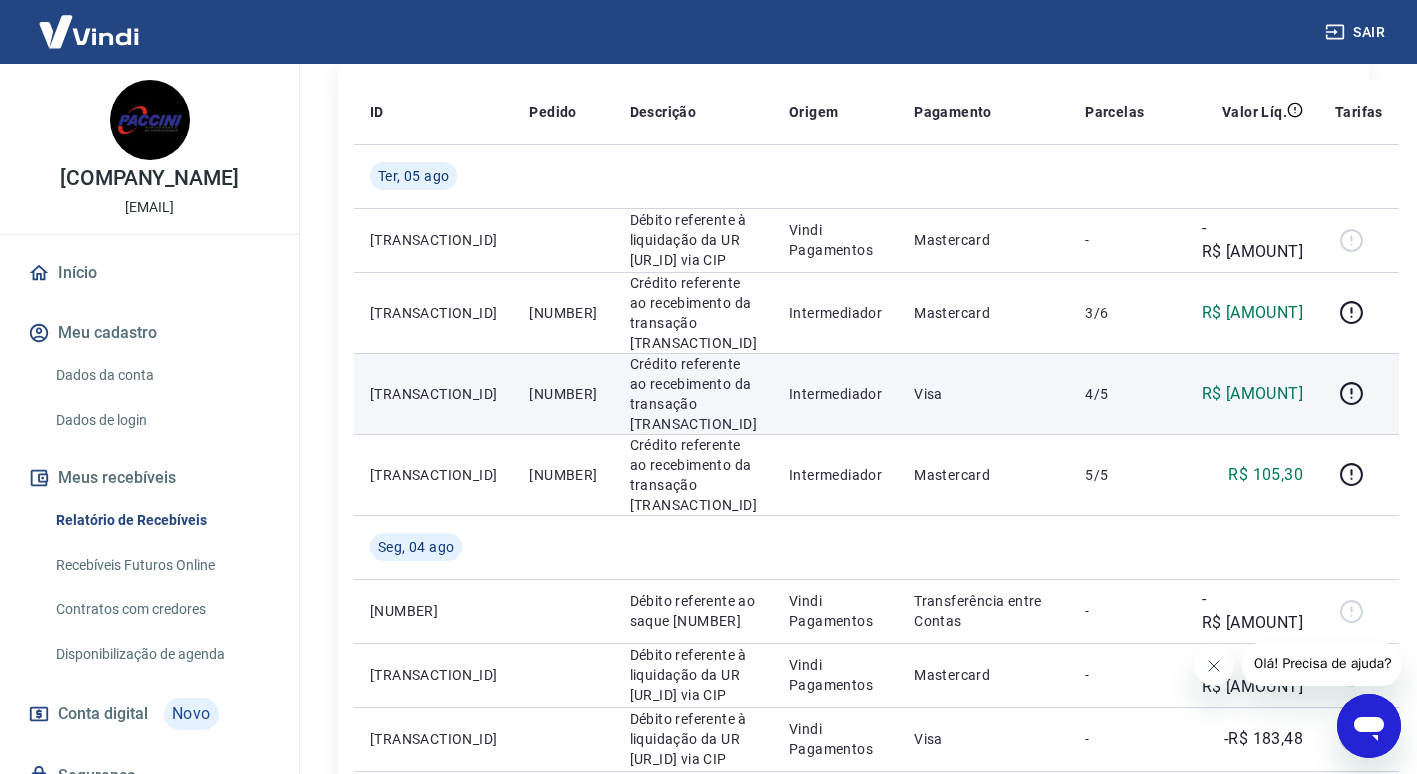 scroll, scrollTop: 300, scrollLeft: 0, axis: vertical 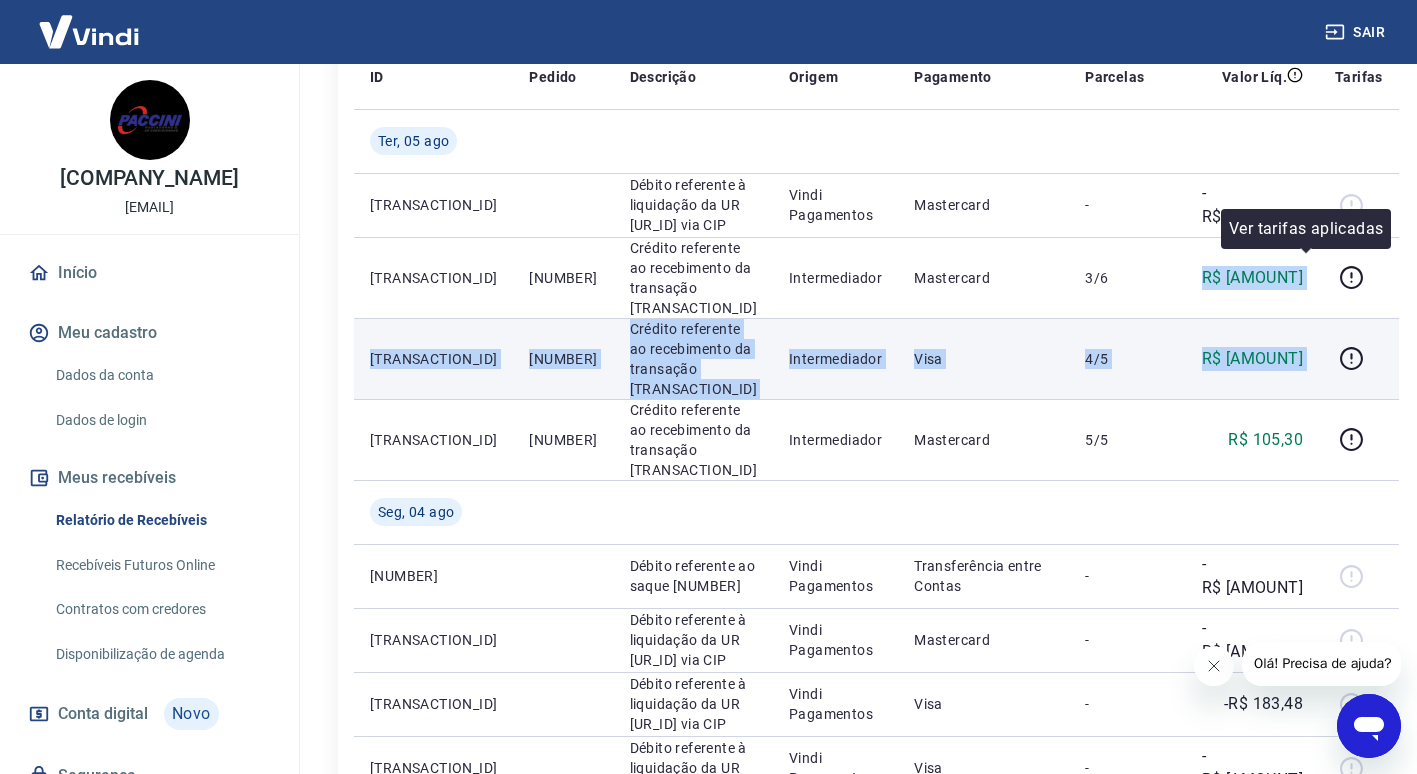 drag, startPoint x: 1180, startPoint y: 262, endPoint x: 1278, endPoint y: 339, distance: 124.631454 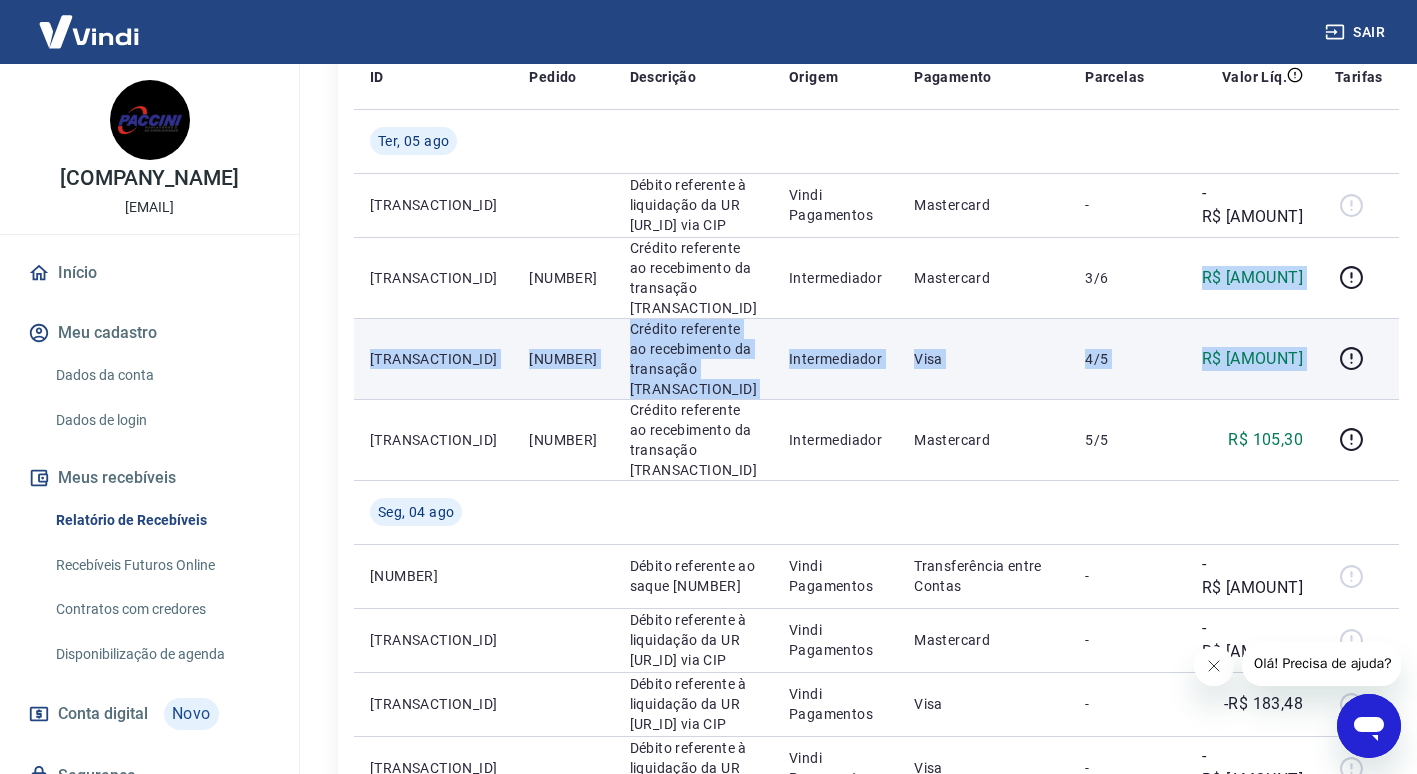 drag, startPoint x: 1278, startPoint y: 339, endPoint x: 1190, endPoint y: 339, distance: 88 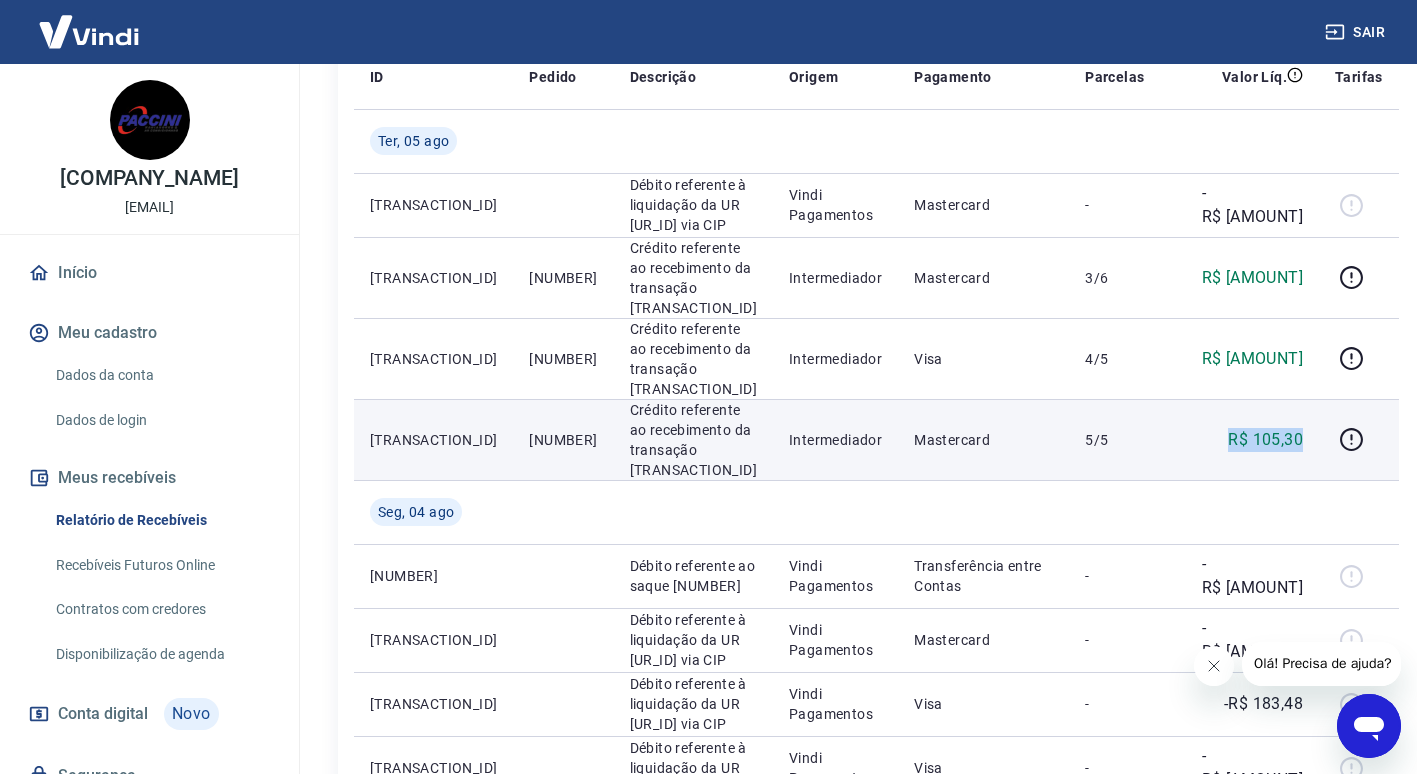 drag, startPoint x: 1244, startPoint y: 397, endPoint x: 1273, endPoint y: 397, distance: 29 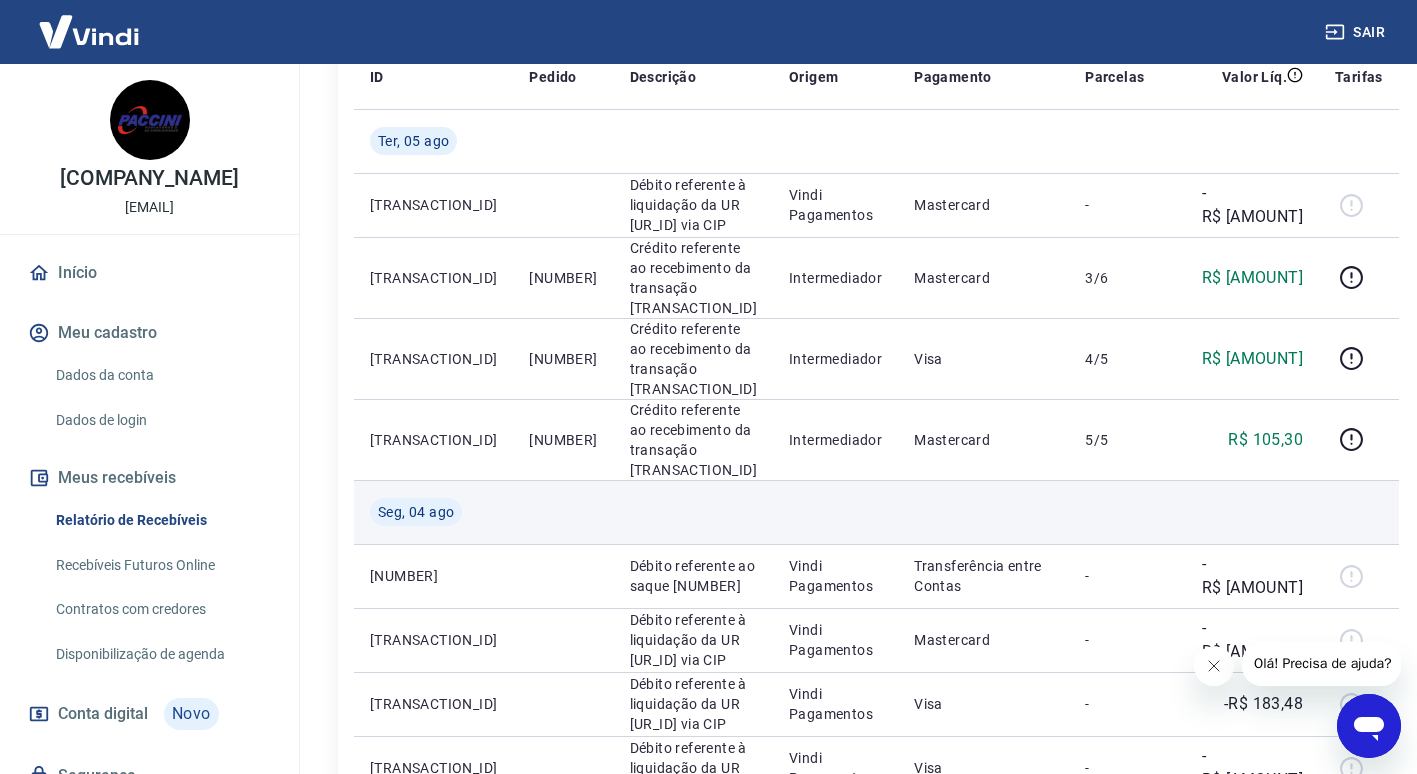 click at bounding box center [1127, 512] 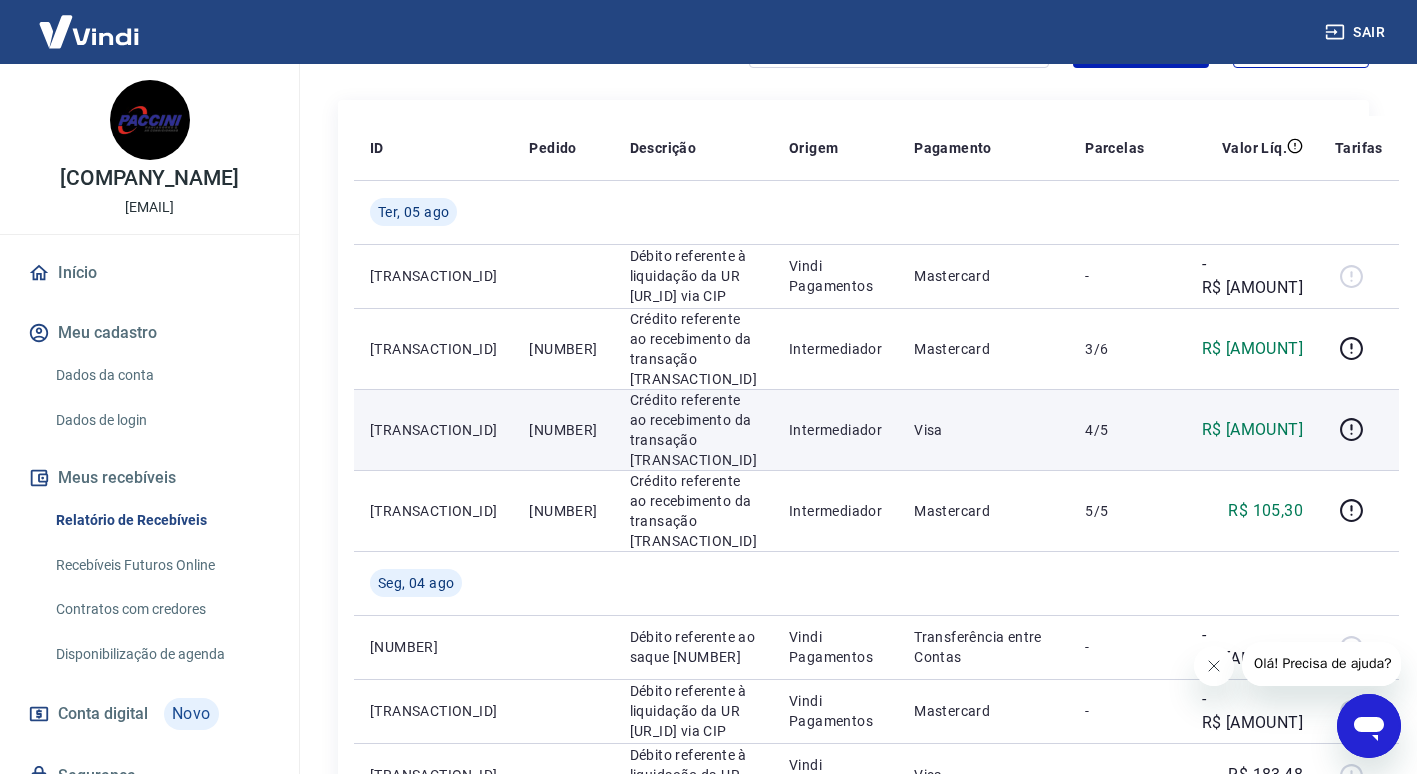scroll, scrollTop: 200, scrollLeft: 0, axis: vertical 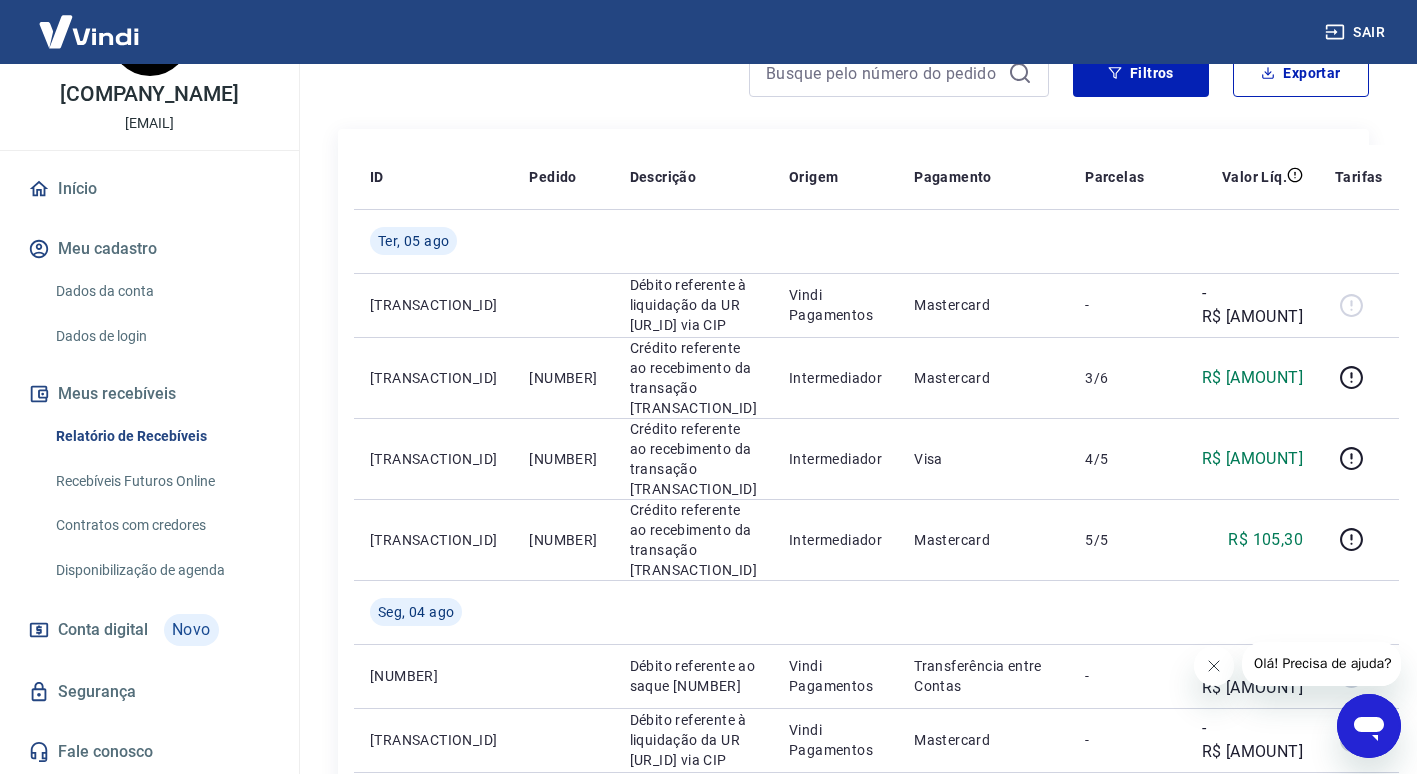 click 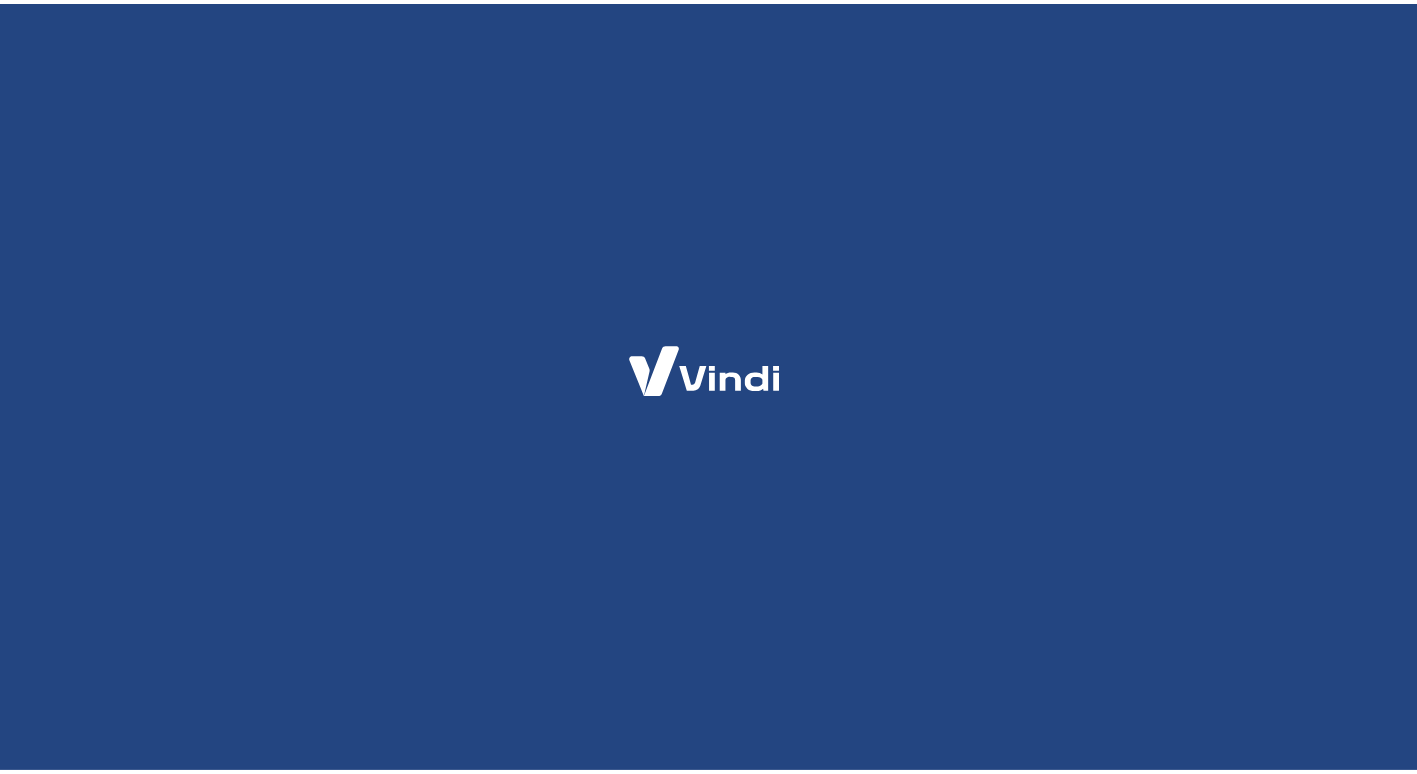 scroll, scrollTop: 0, scrollLeft: 0, axis: both 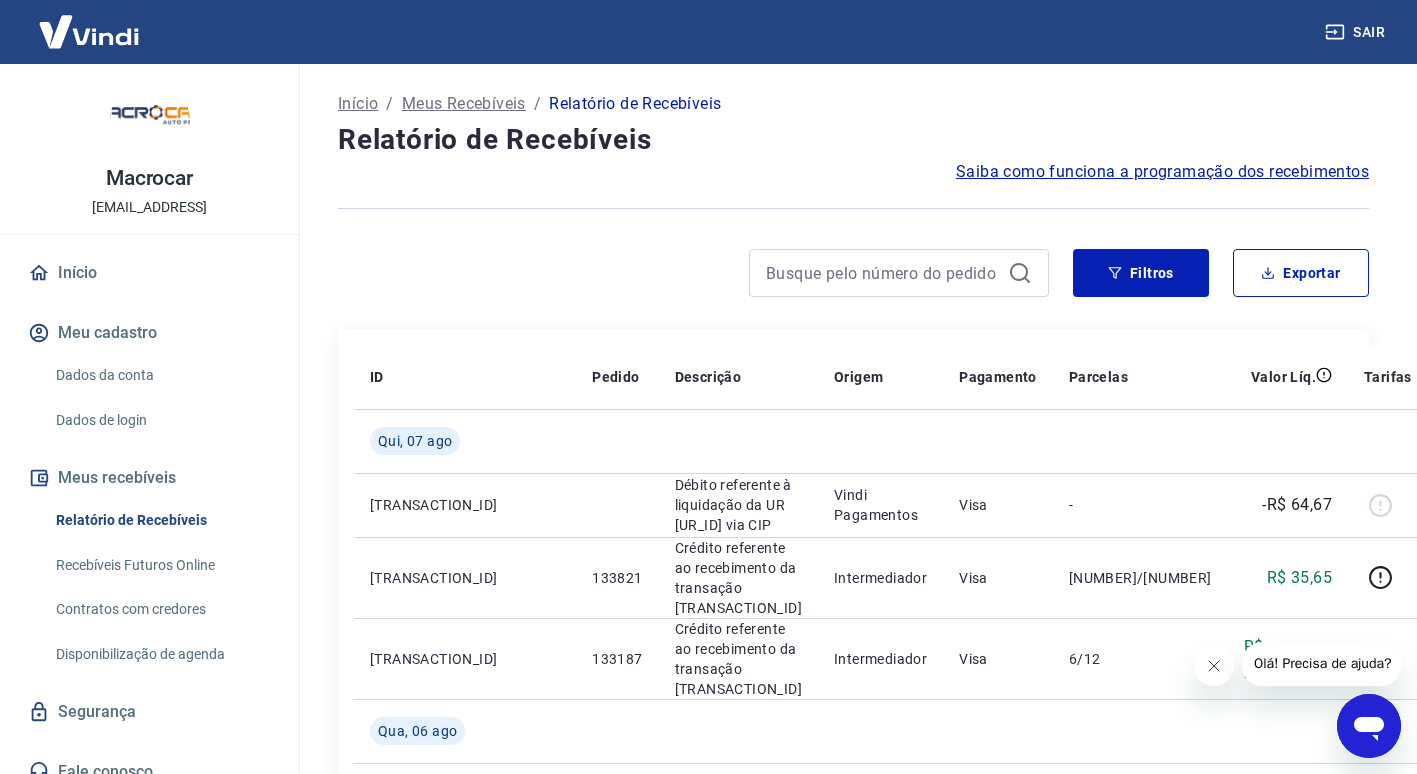 click on "Início" at bounding box center [358, 104] 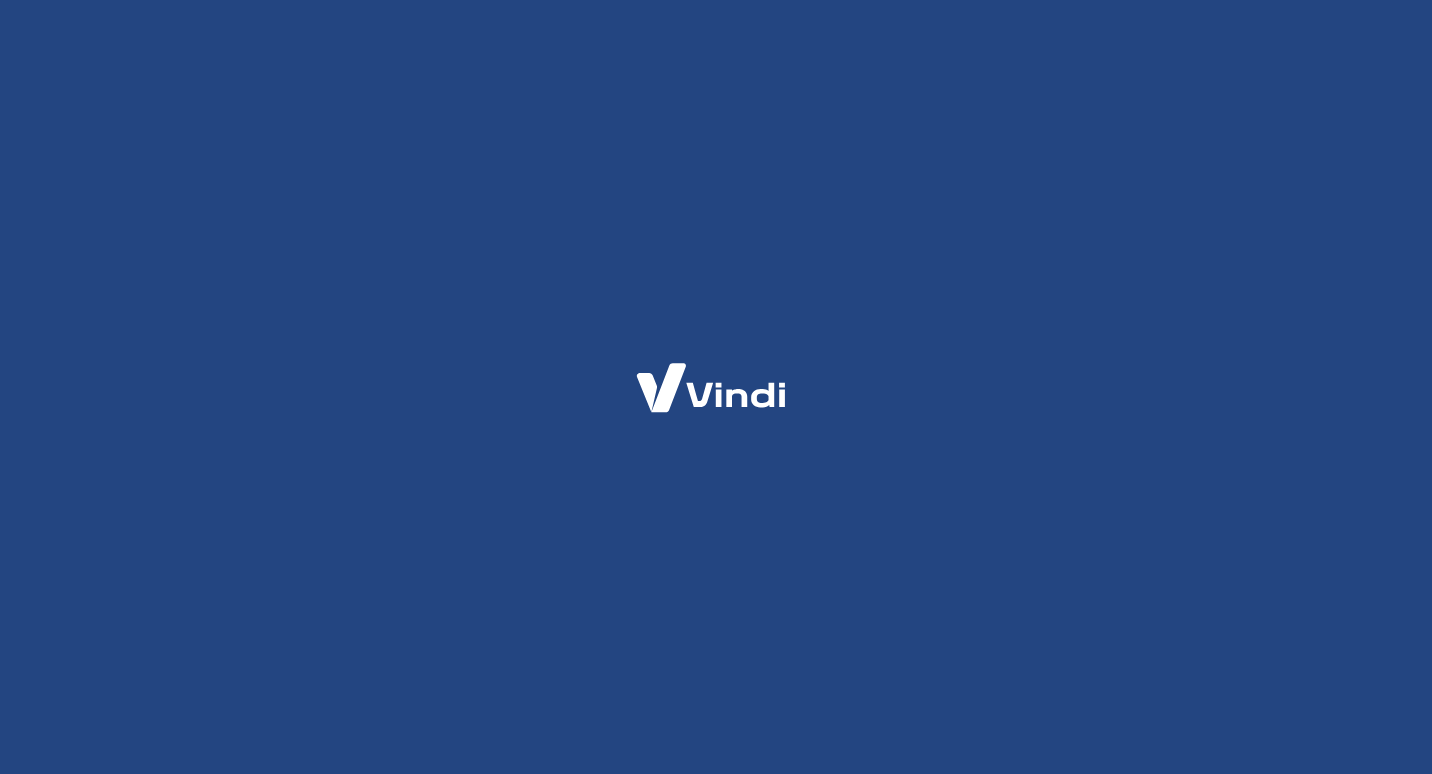 scroll, scrollTop: 0, scrollLeft: 0, axis: both 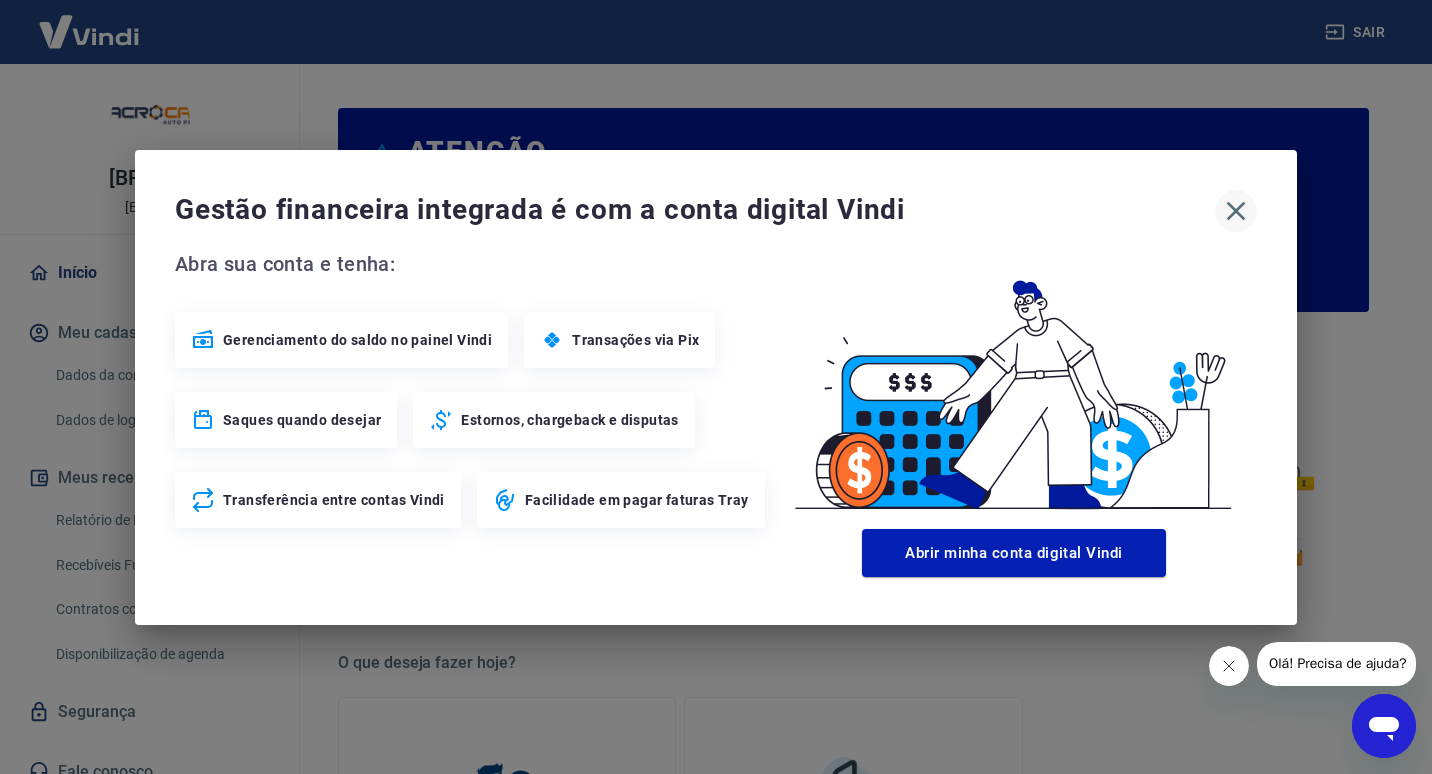click 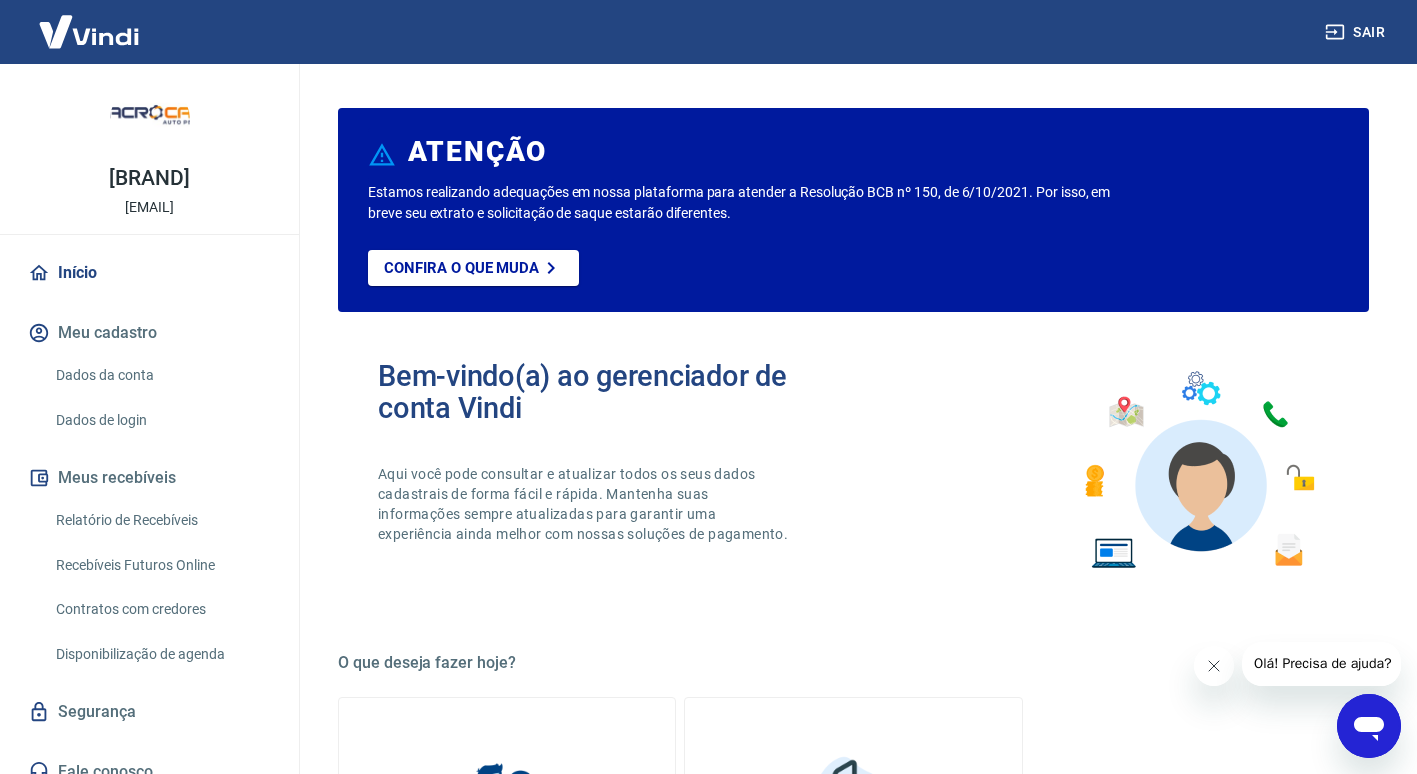 click at bounding box center [89, 31] 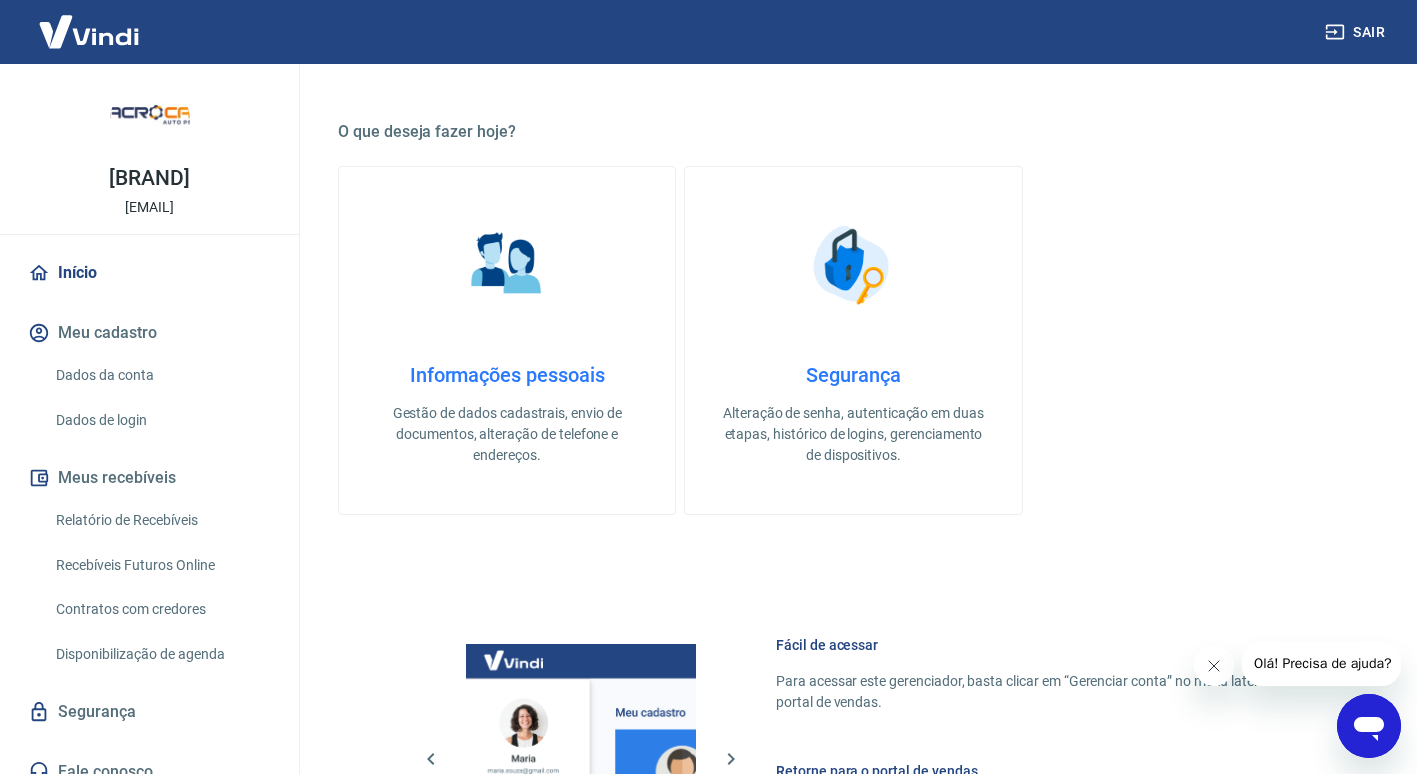scroll, scrollTop: 200, scrollLeft: 0, axis: vertical 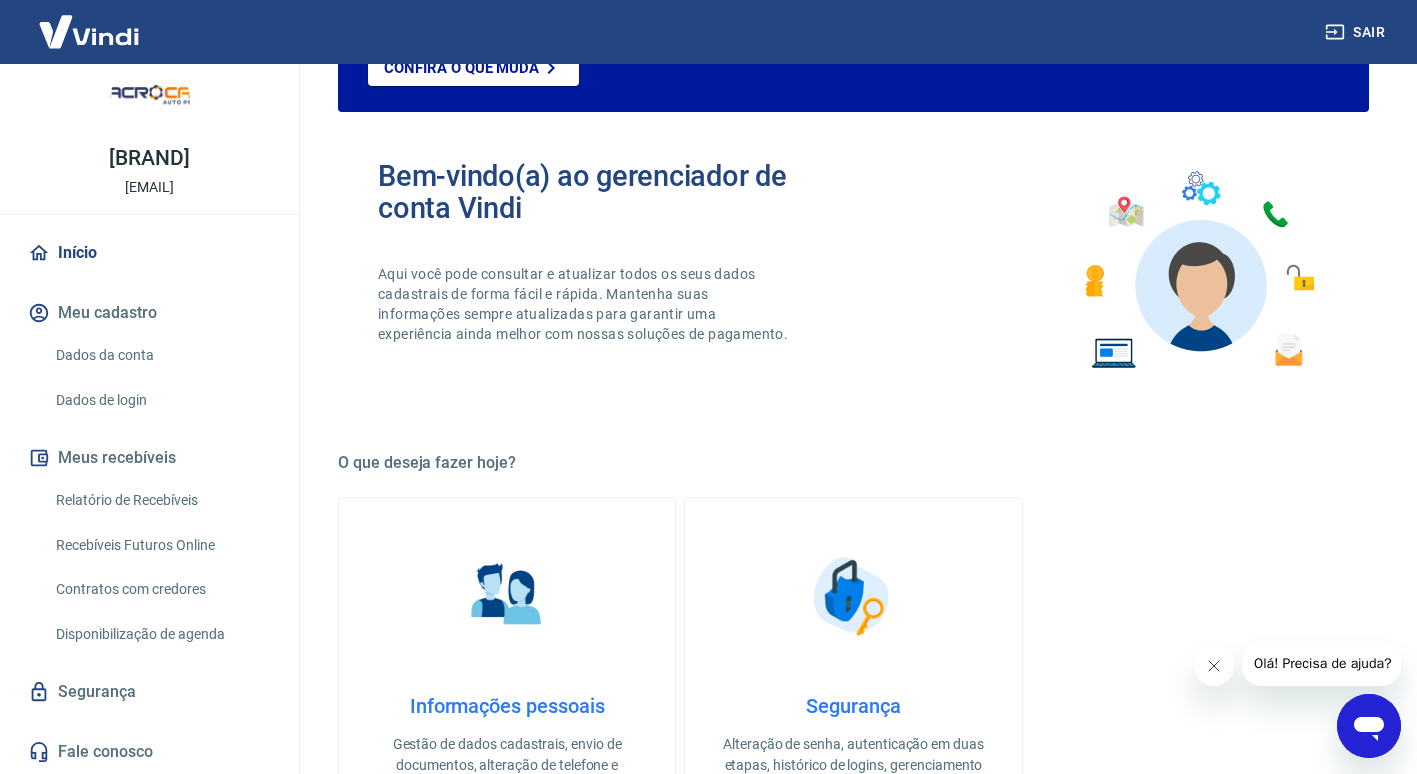 click on "Relatório de Recebíveis" at bounding box center [161, 500] 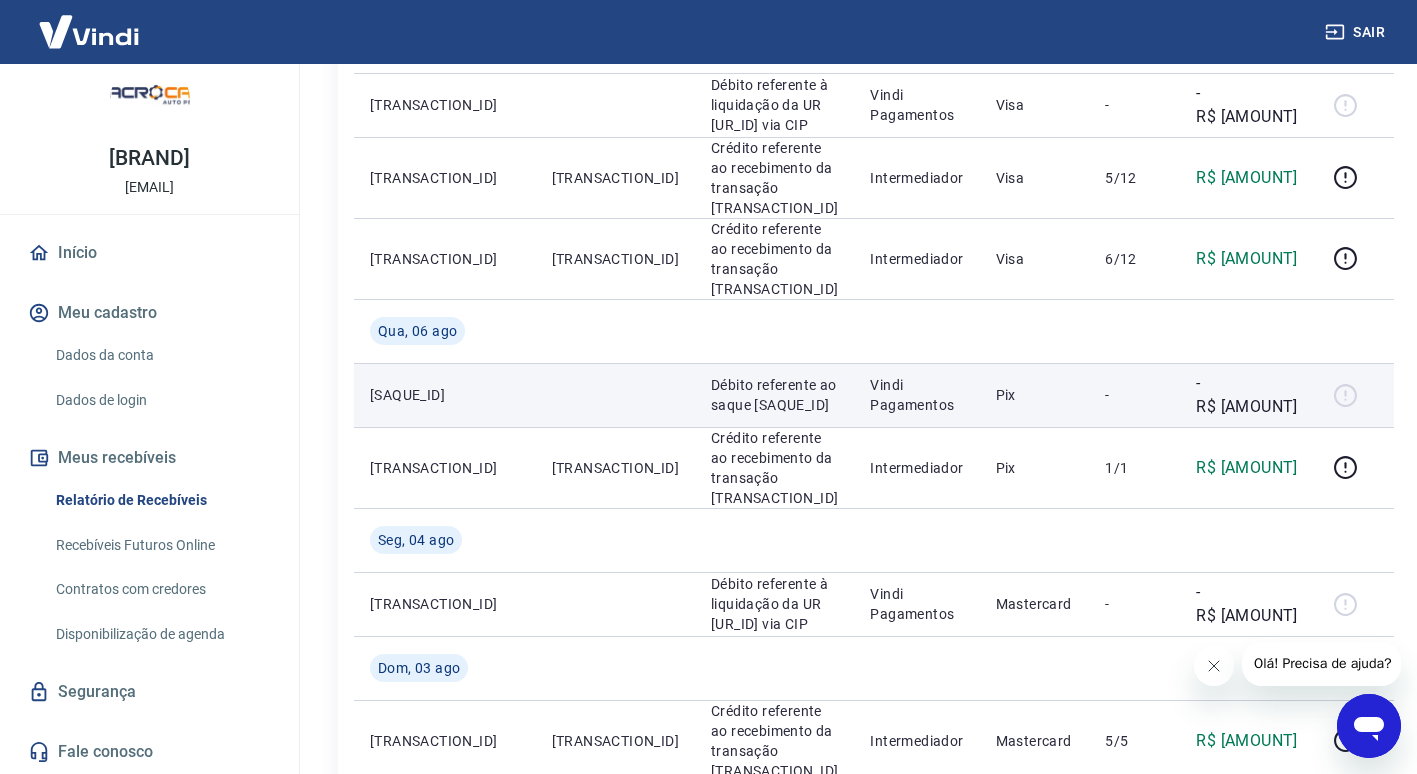 scroll, scrollTop: 300, scrollLeft: 0, axis: vertical 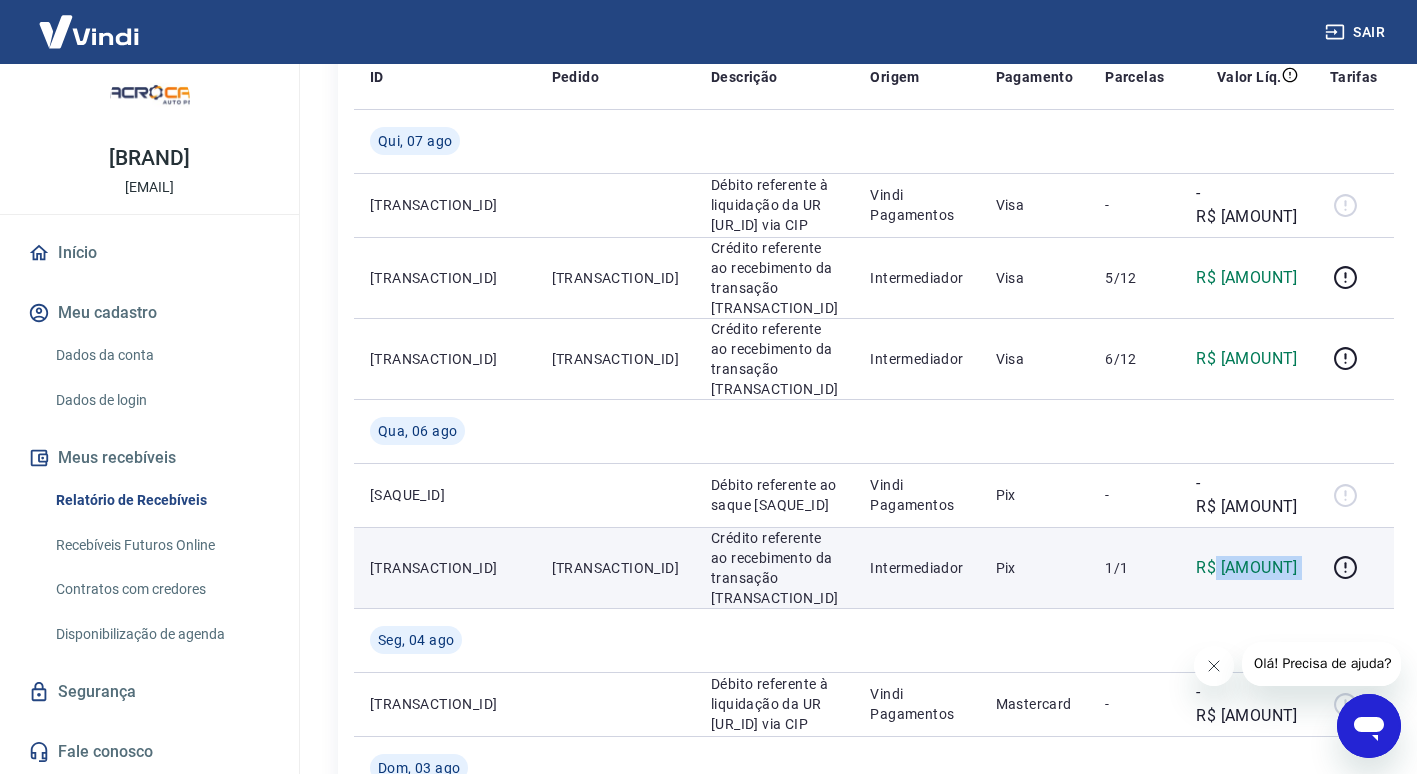 drag, startPoint x: 1236, startPoint y: 520, endPoint x: 1277, endPoint y: 525, distance: 41.303753 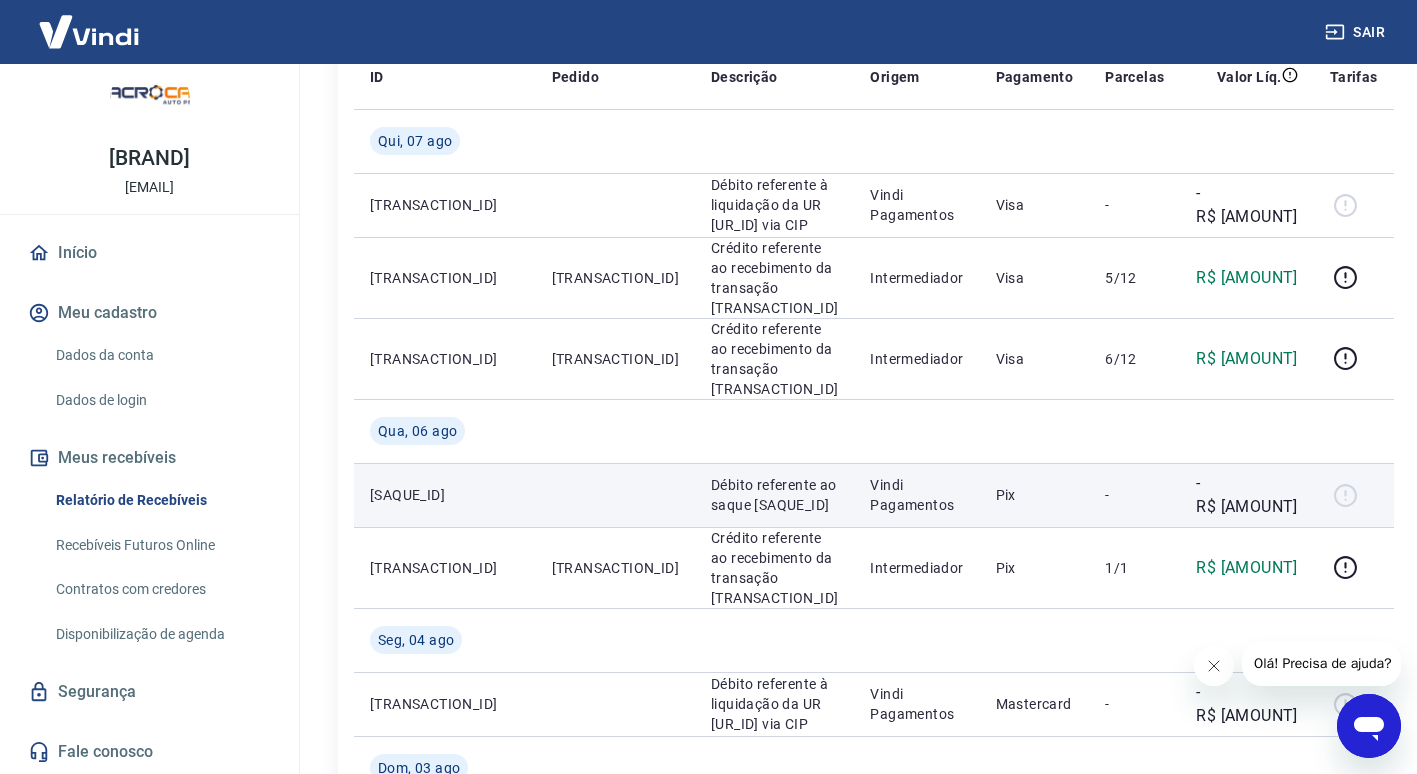 click on "Pix" at bounding box center [1035, 495] 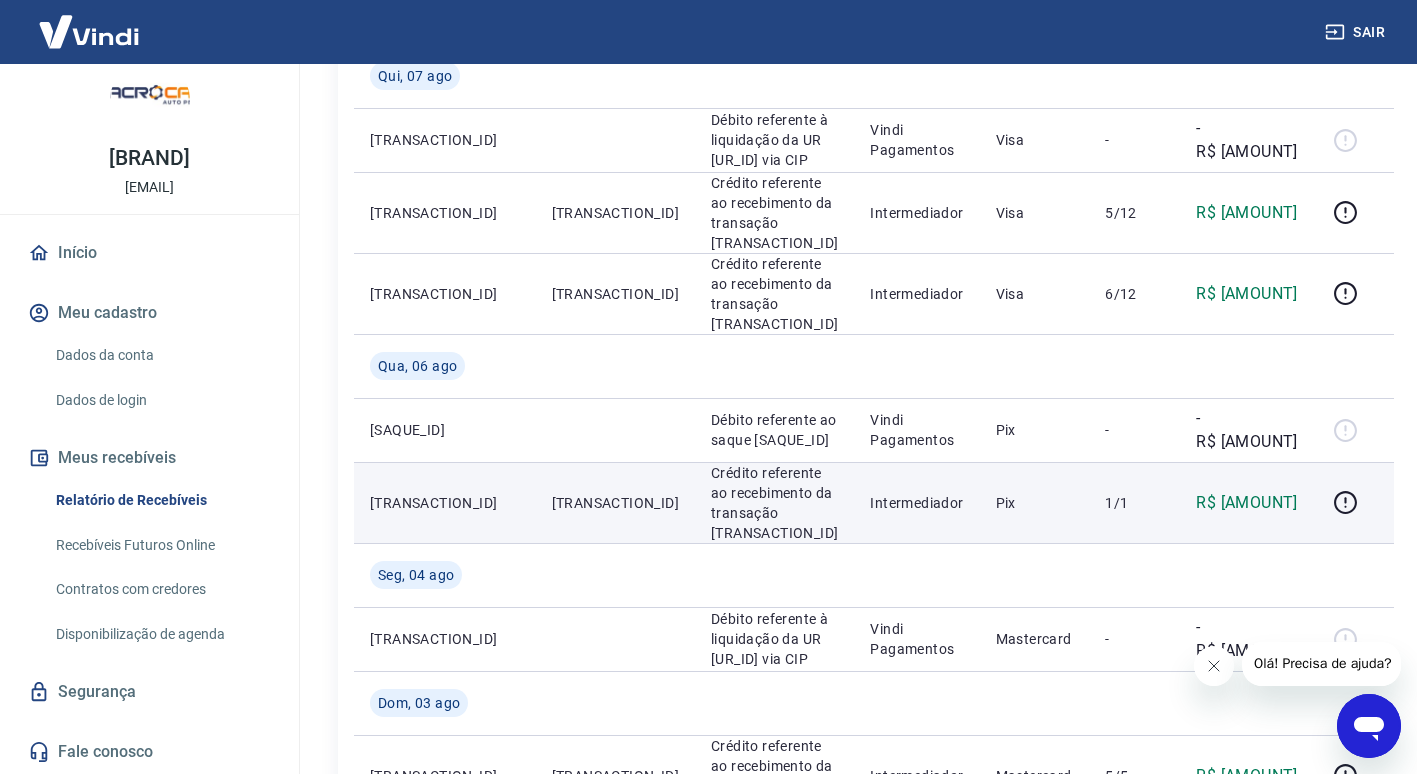 scroll, scrollTop: 400, scrollLeft: 0, axis: vertical 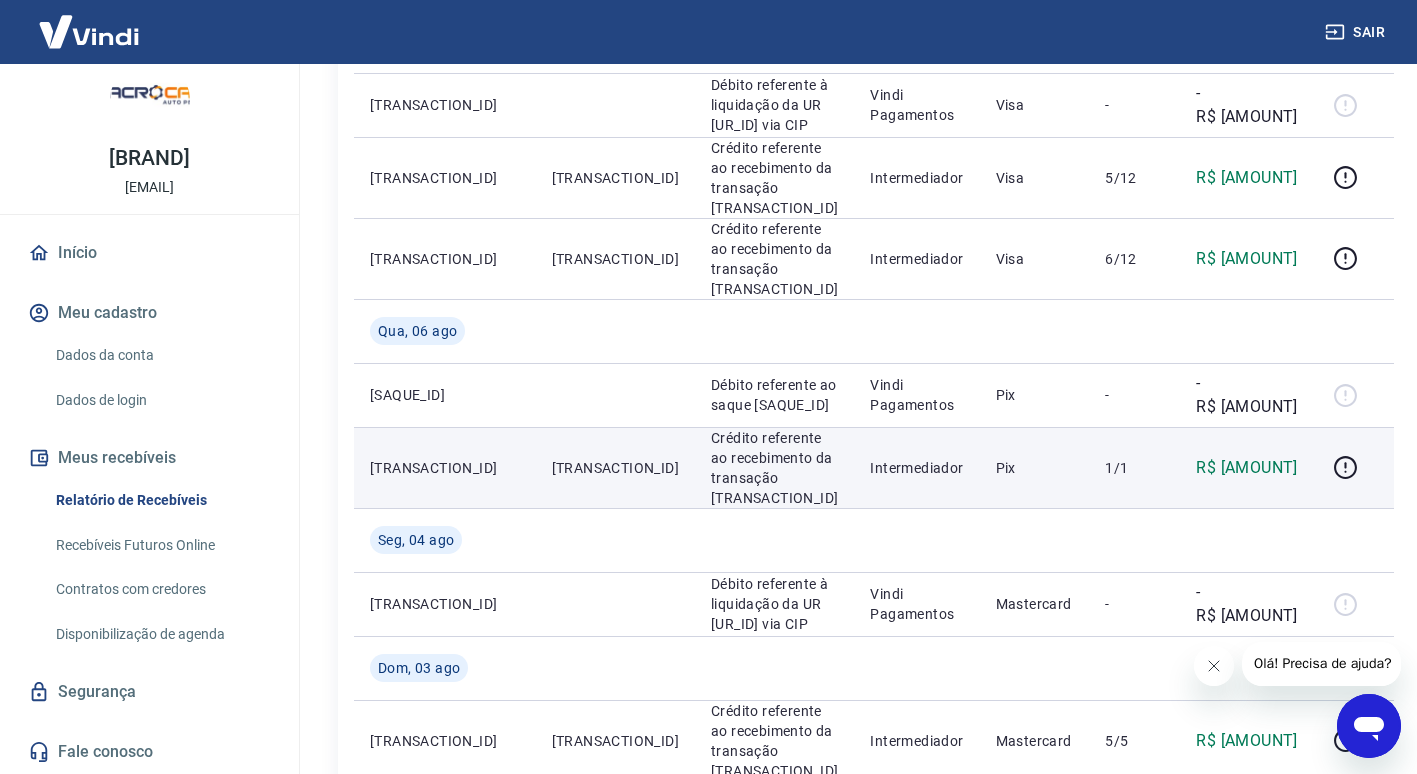 click on "138892" at bounding box center [615, 468] 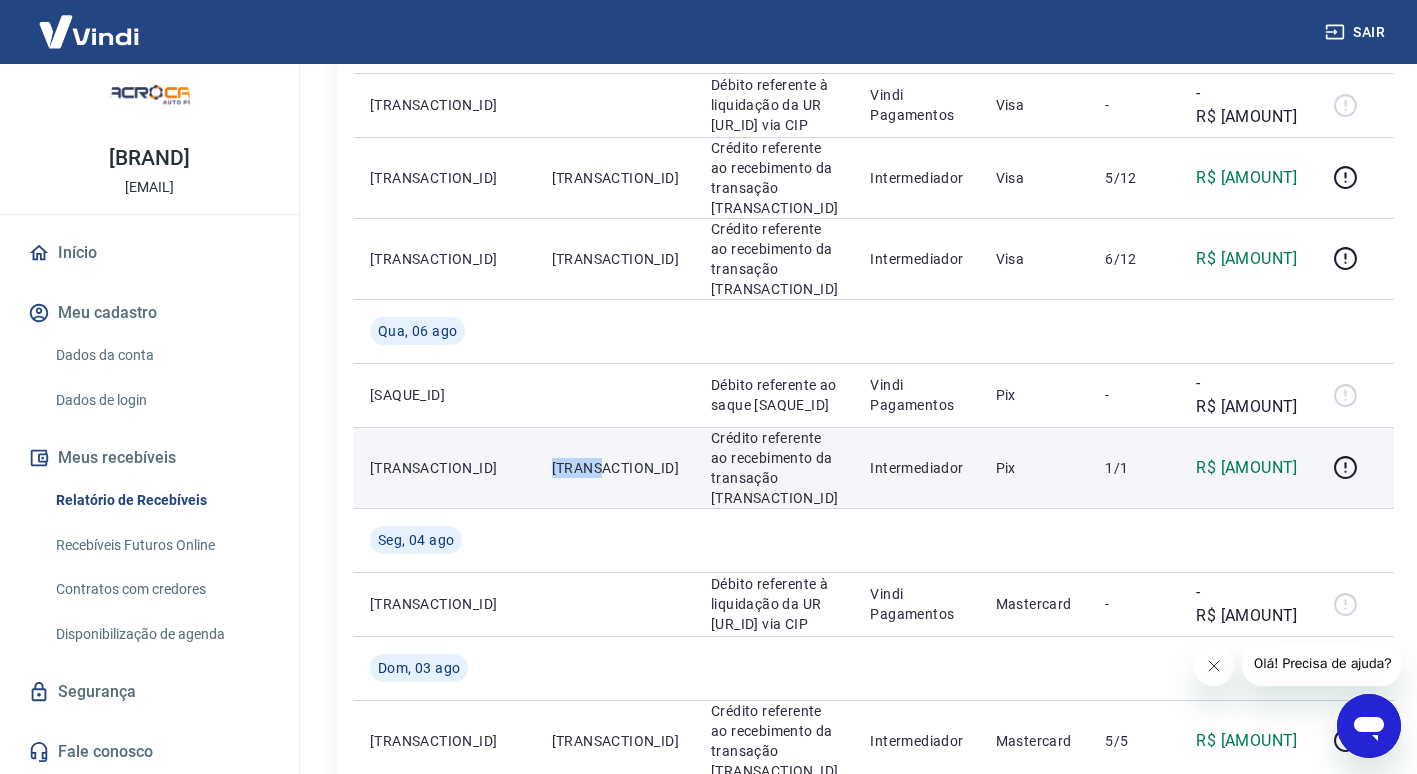 click on "138892" at bounding box center [615, 468] 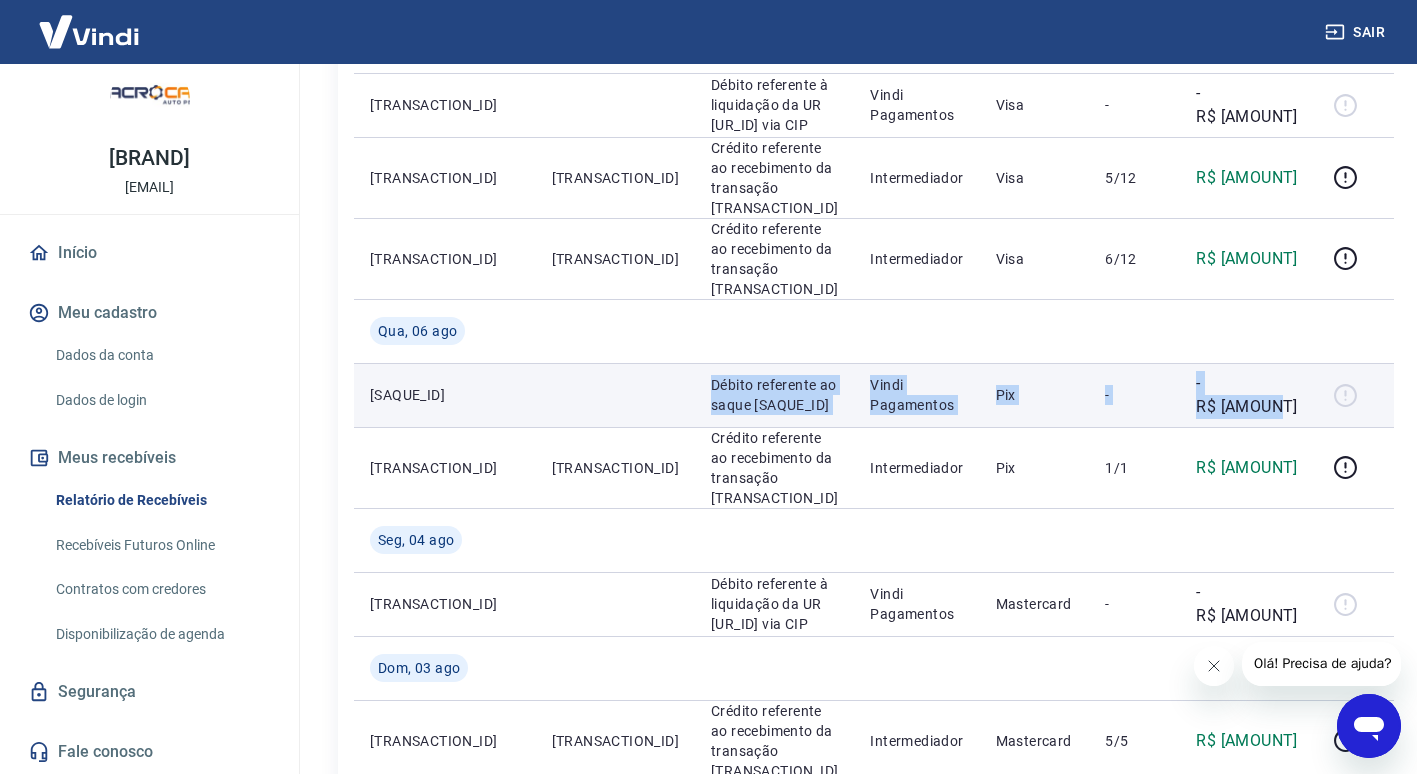 drag, startPoint x: 567, startPoint y: 340, endPoint x: 1268, endPoint y: 377, distance: 701.97577 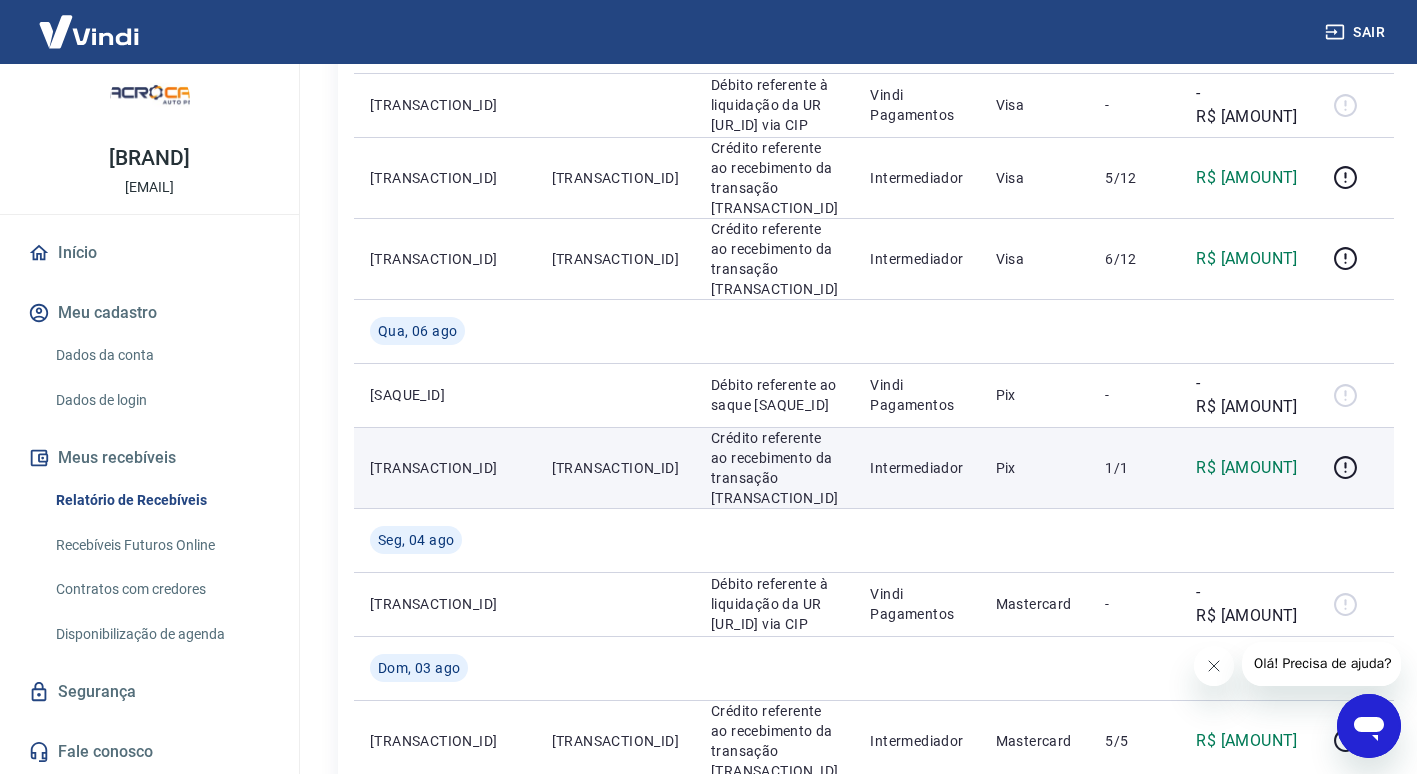 drag, startPoint x: 1268, startPoint y: 377, endPoint x: 1237, endPoint y: 425, distance: 57.14018 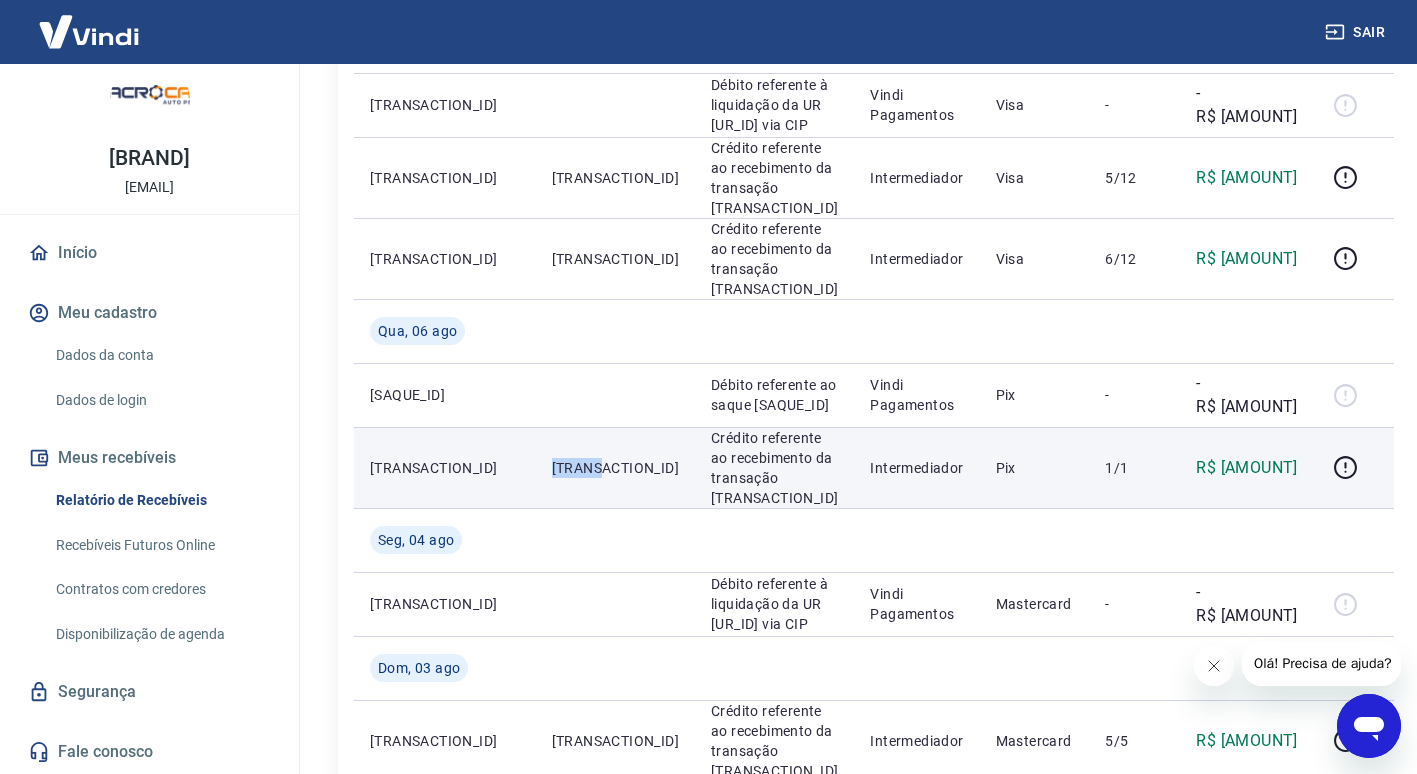 drag, startPoint x: 501, startPoint y: 425, endPoint x: 549, endPoint y: 422, distance: 48.09366 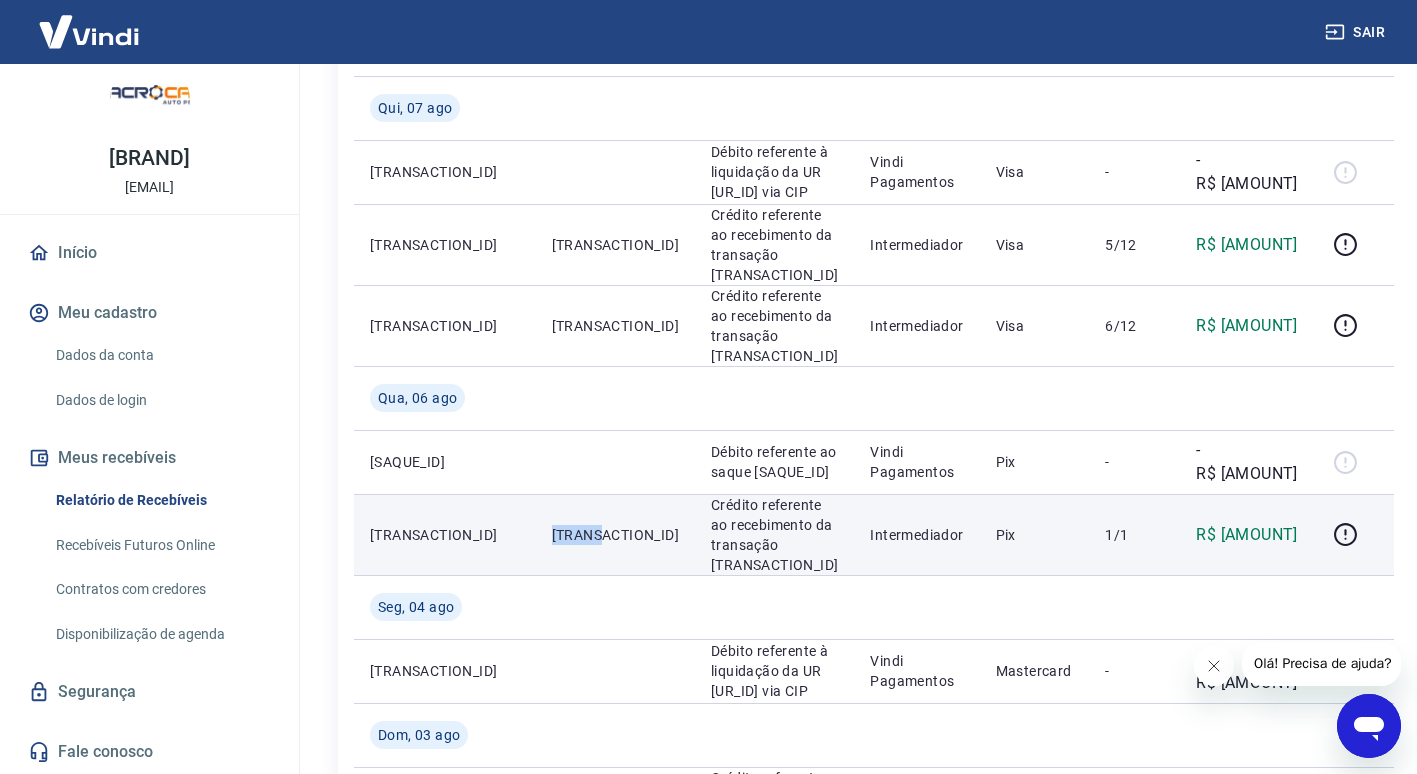 scroll, scrollTop: 300, scrollLeft: 0, axis: vertical 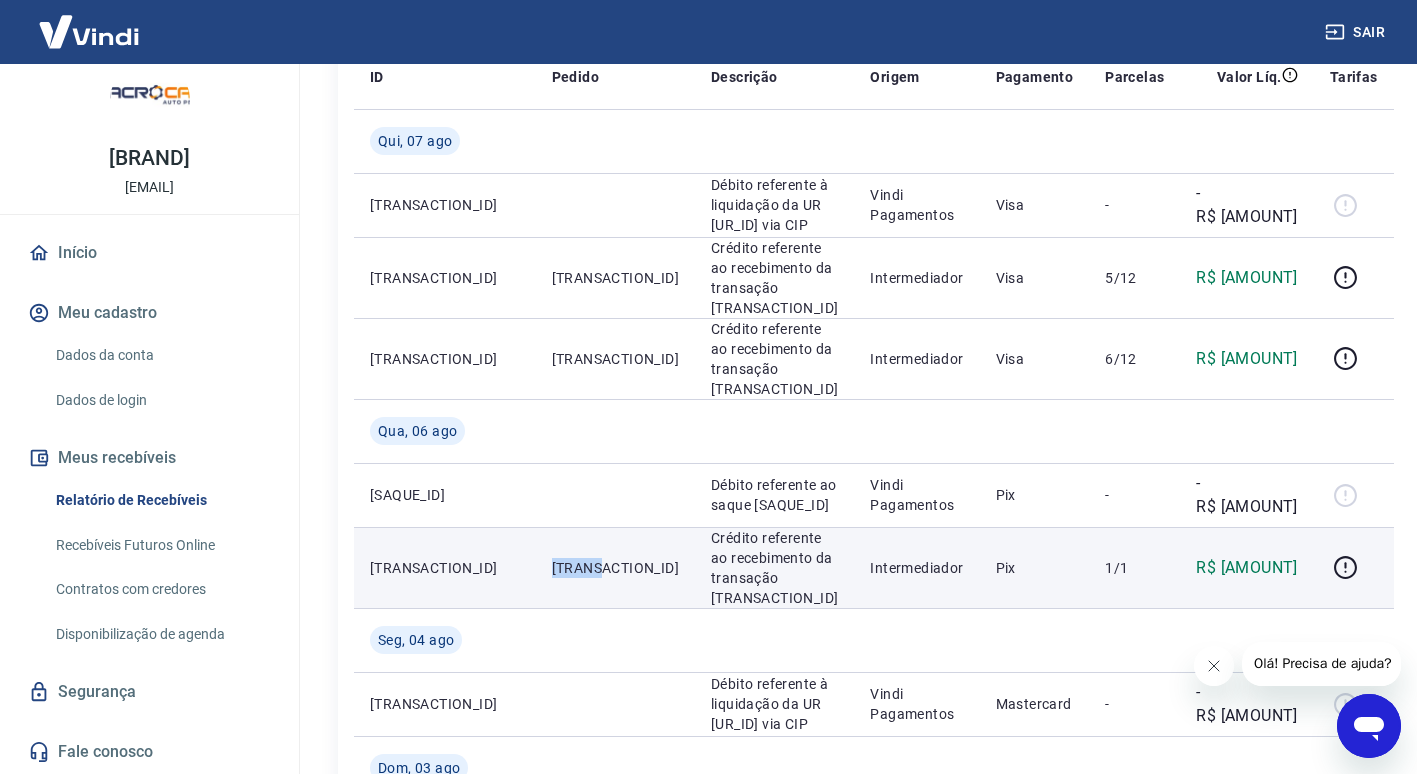 click on "138892" at bounding box center (615, 568) 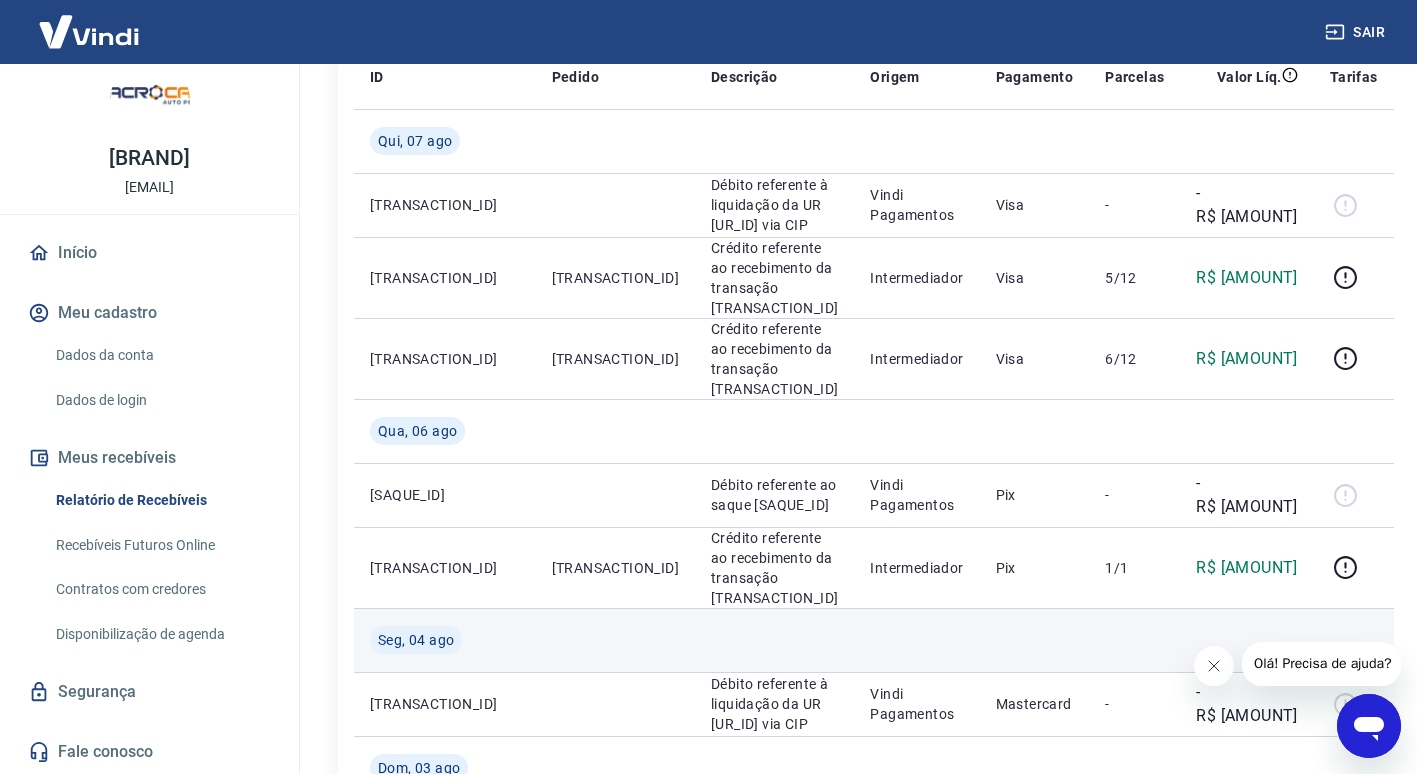 drag, startPoint x: 523, startPoint y: 525, endPoint x: 609, endPoint y: 564, distance: 94.42987 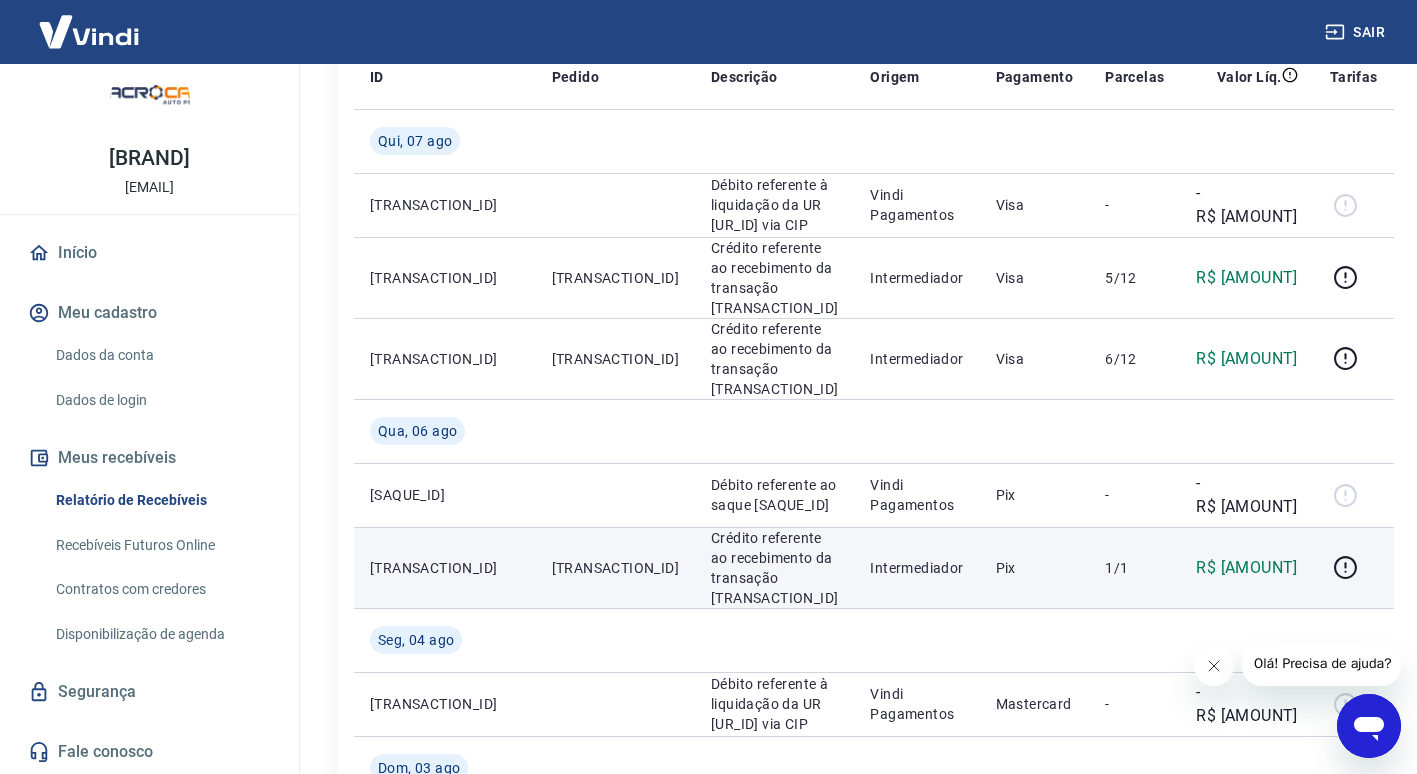 click on "138892" at bounding box center (615, 568) 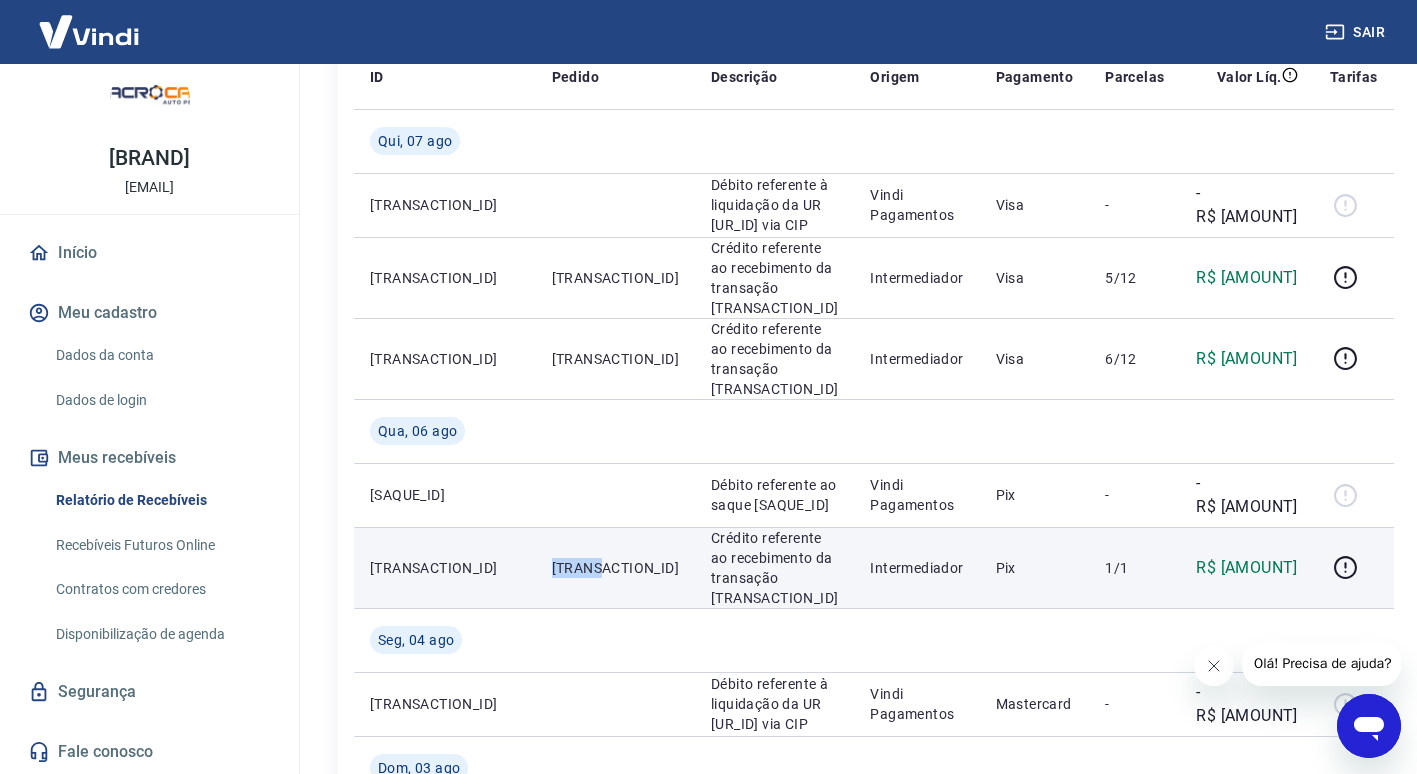 click on "138892" at bounding box center [615, 568] 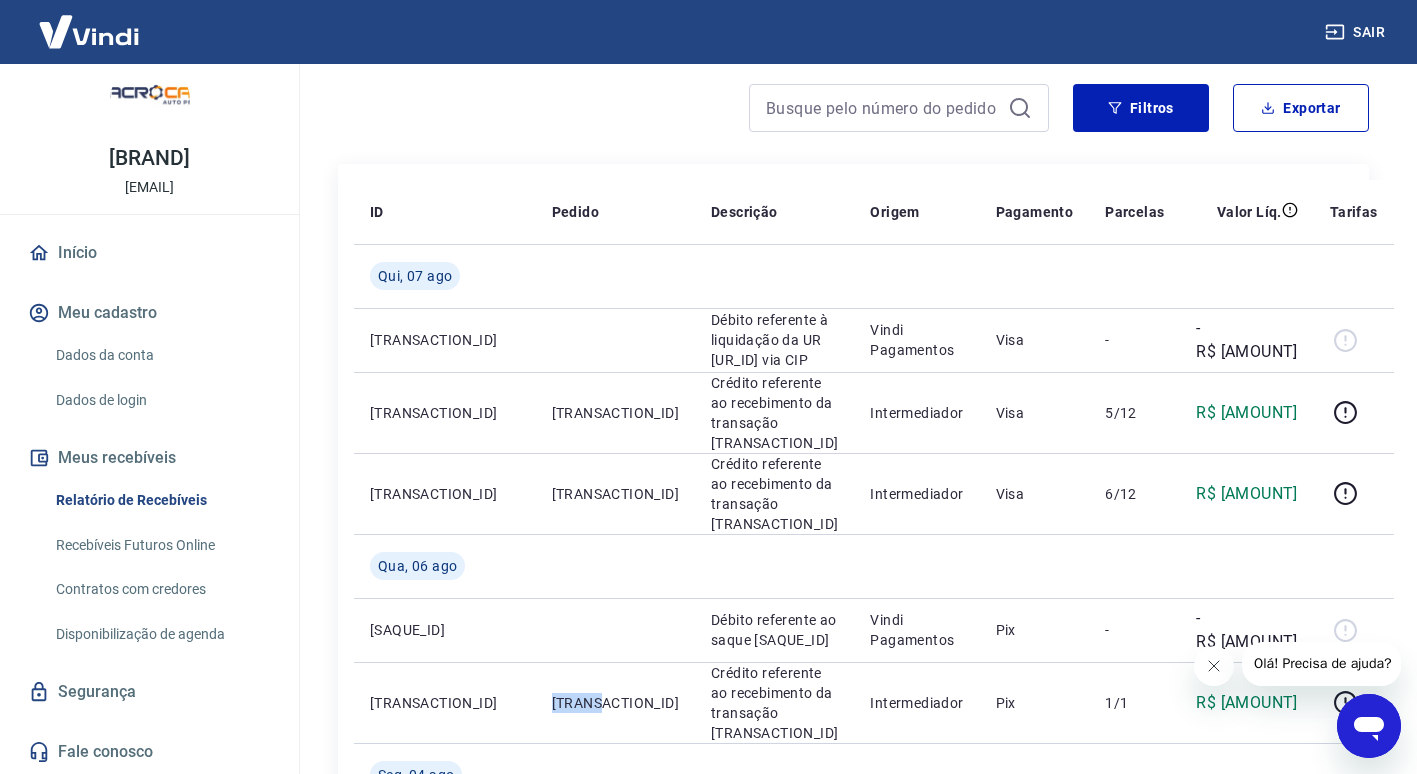 scroll, scrollTop: 200, scrollLeft: 0, axis: vertical 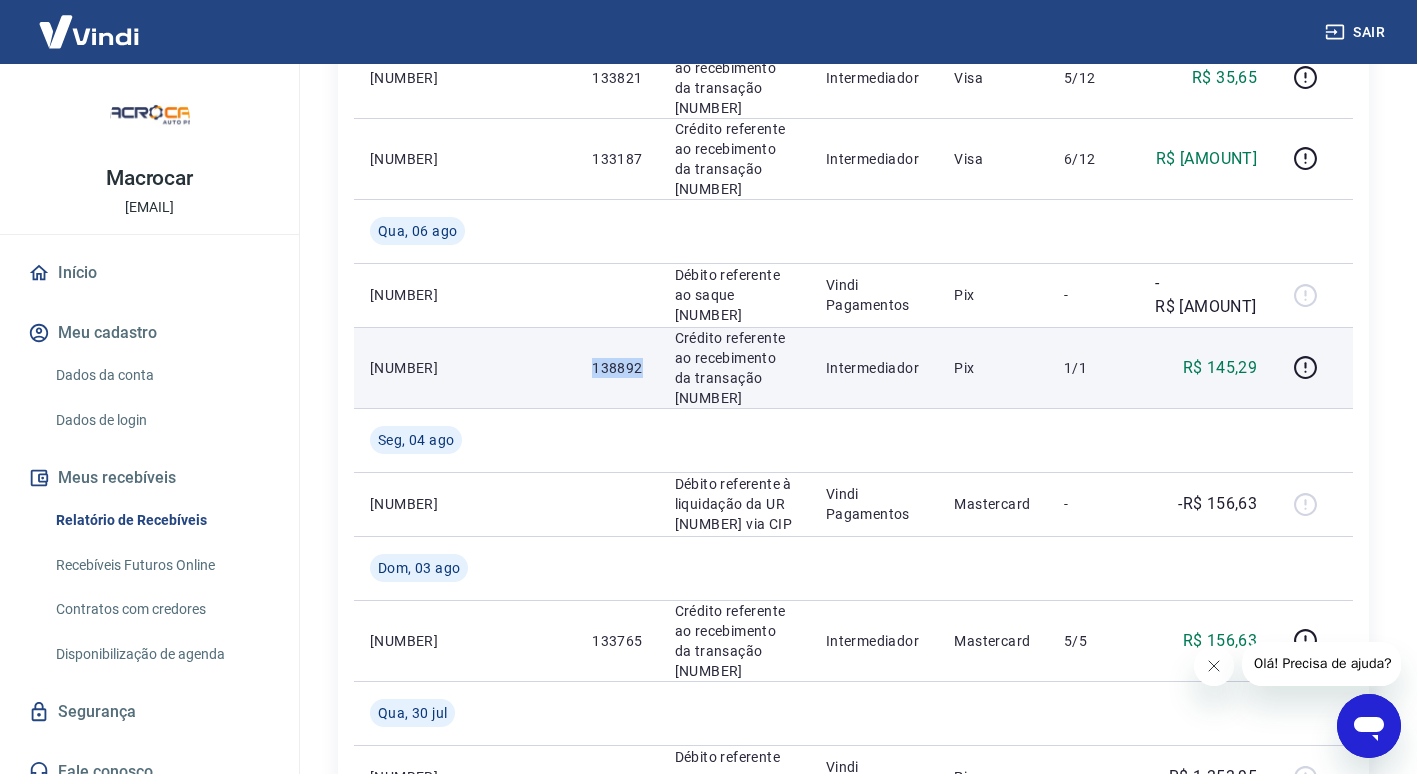 drag, startPoint x: 499, startPoint y: 323, endPoint x: 557, endPoint y: 326, distance: 58.077534 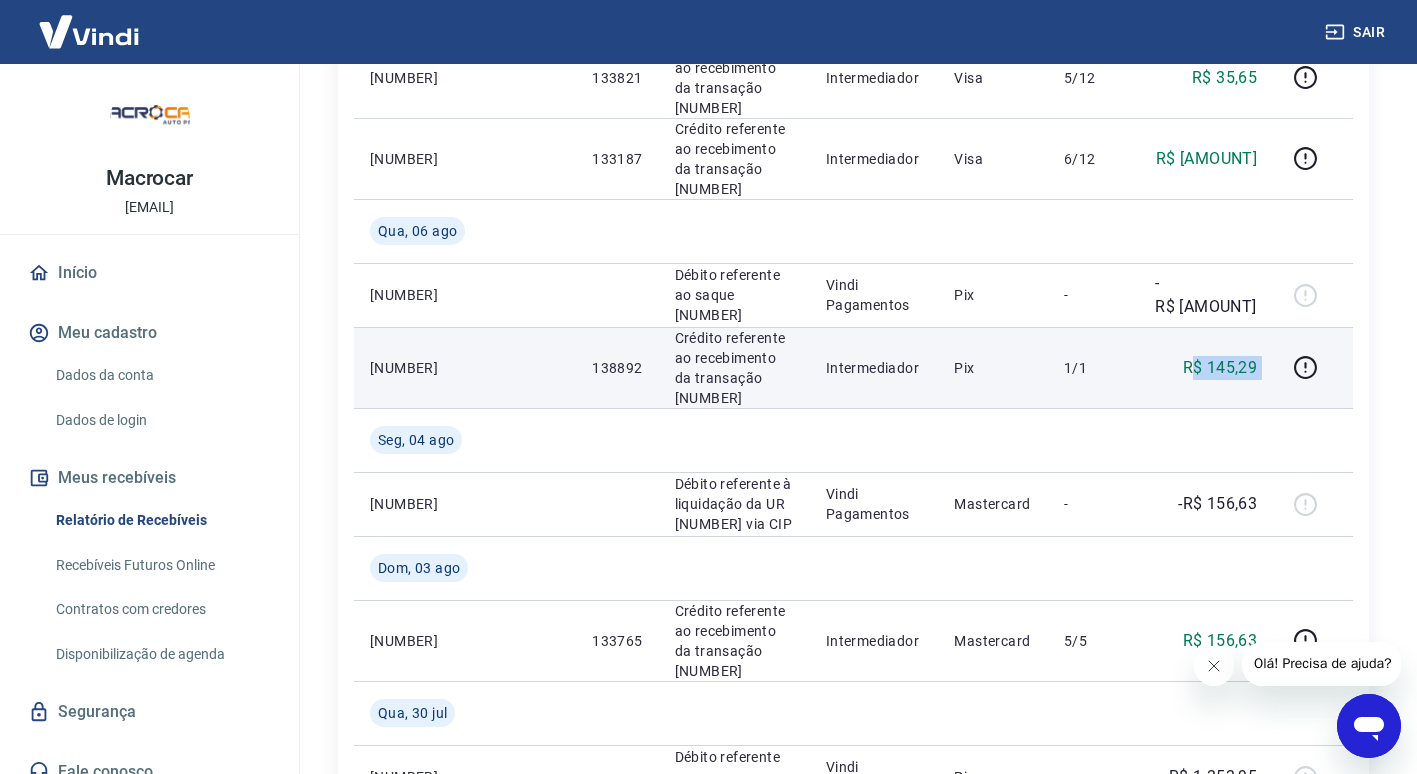 drag, startPoint x: 1191, startPoint y: 322, endPoint x: 1275, endPoint y: 322, distance: 84 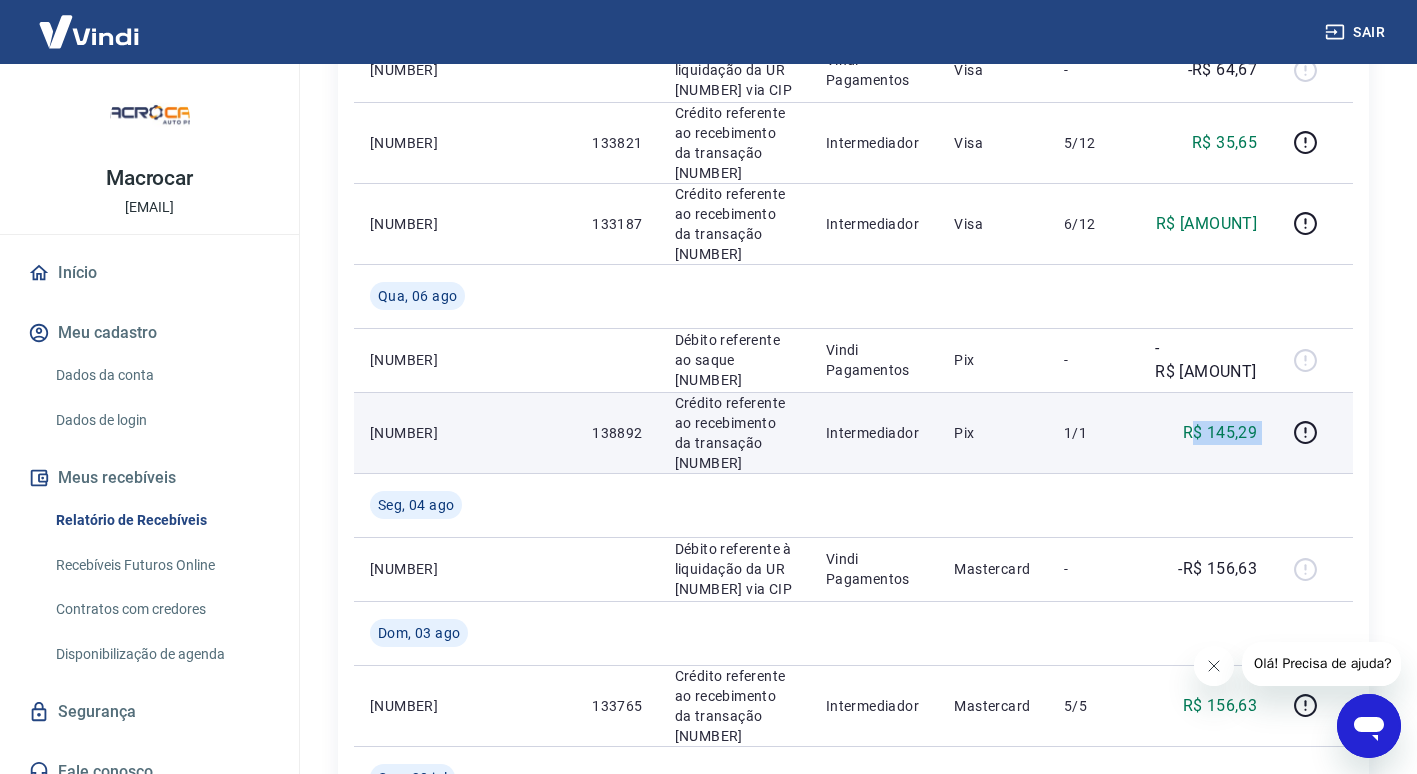 scroll, scrollTop: 400, scrollLeft: 0, axis: vertical 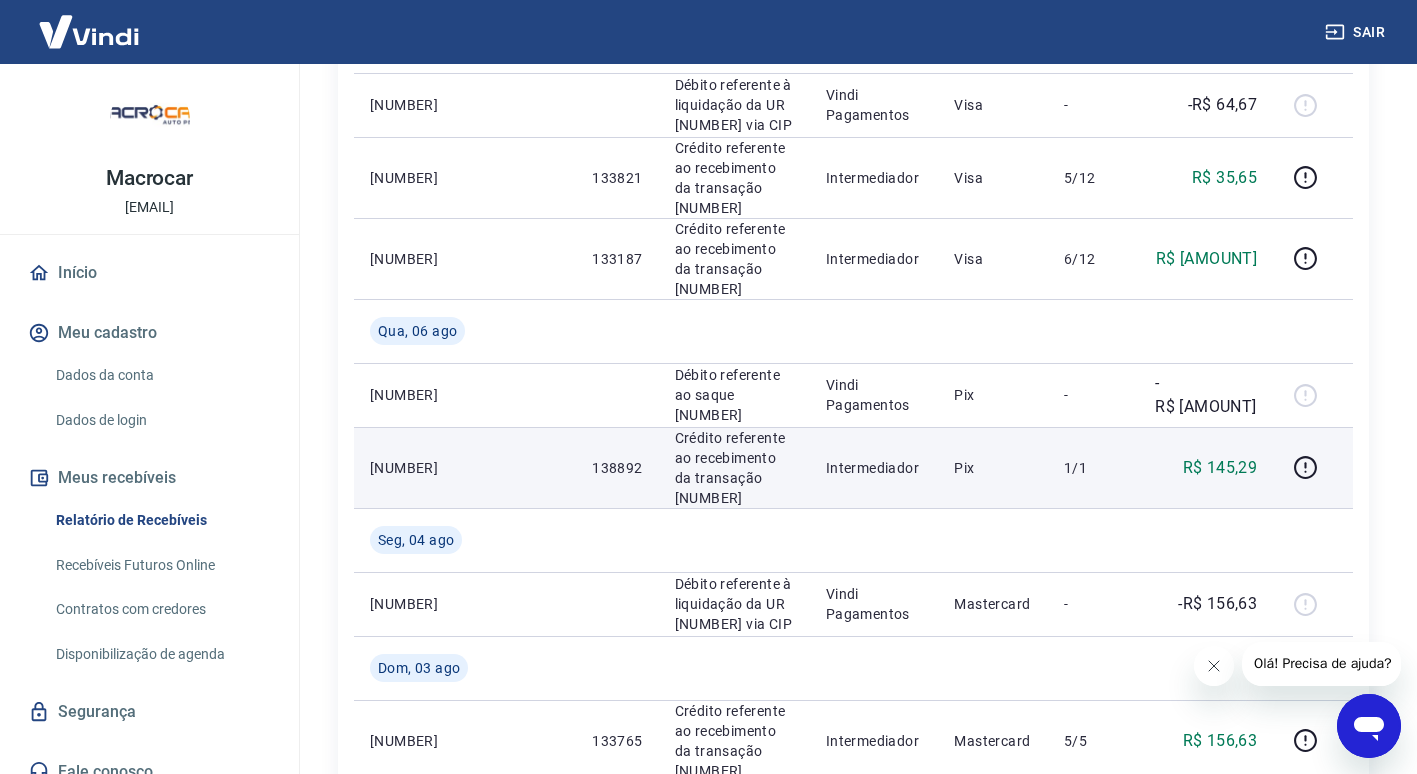 drag, startPoint x: 957, startPoint y: 430, endPoint x: 777, endPoint y: 430, distance: 180 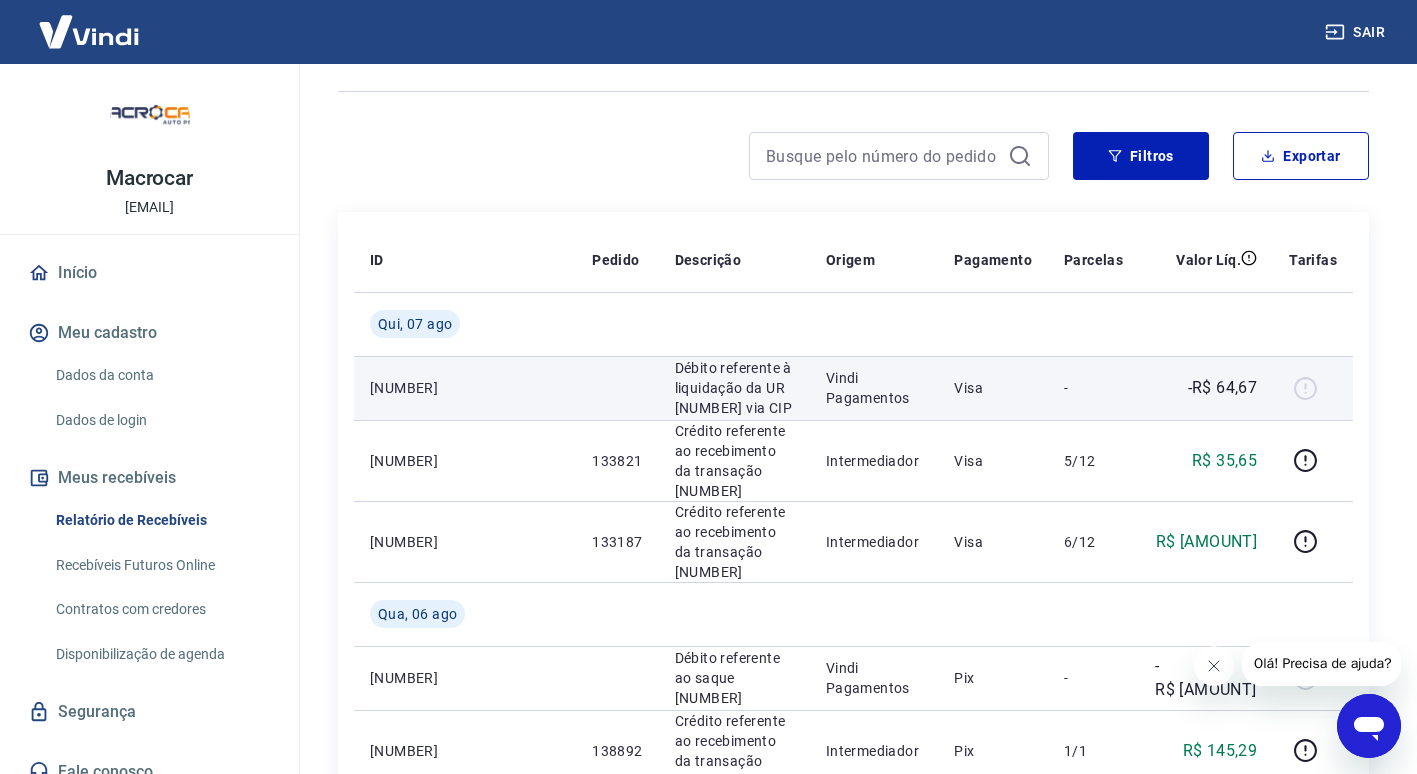 scroll, scrollTop: 200, scrollLeft: 0, axis: vertical 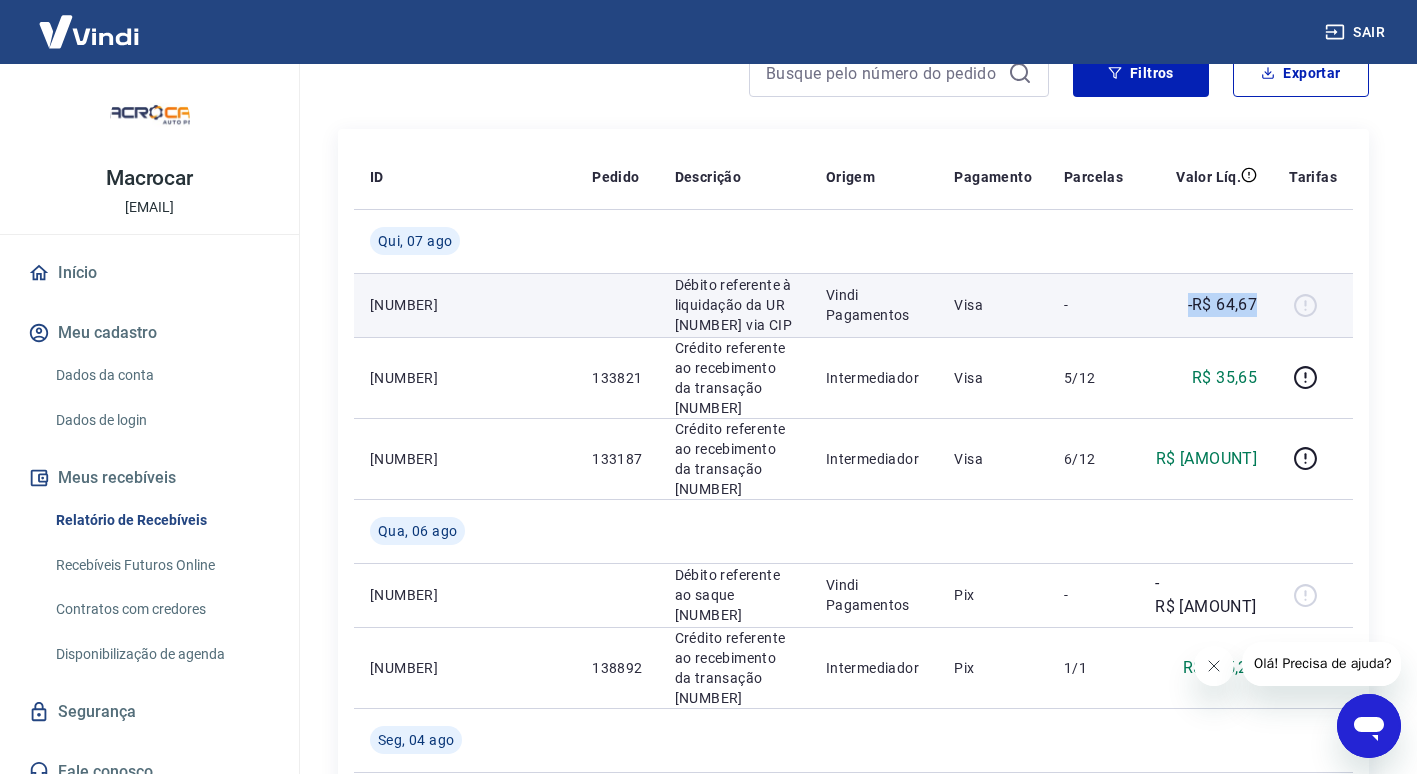 drag, startPoint x: 1188, startPoint y: 300, endPoint x: 1265, endPoint y: 312, distance: 77.92946 